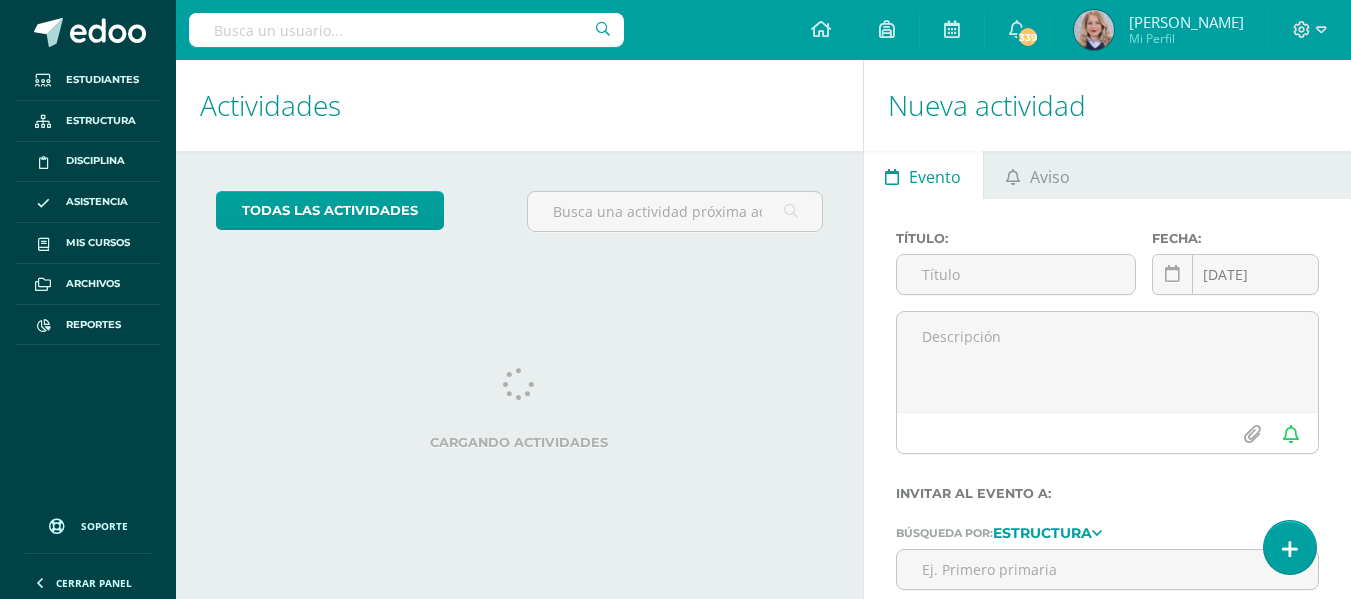 click at bounding box center (406, 30) 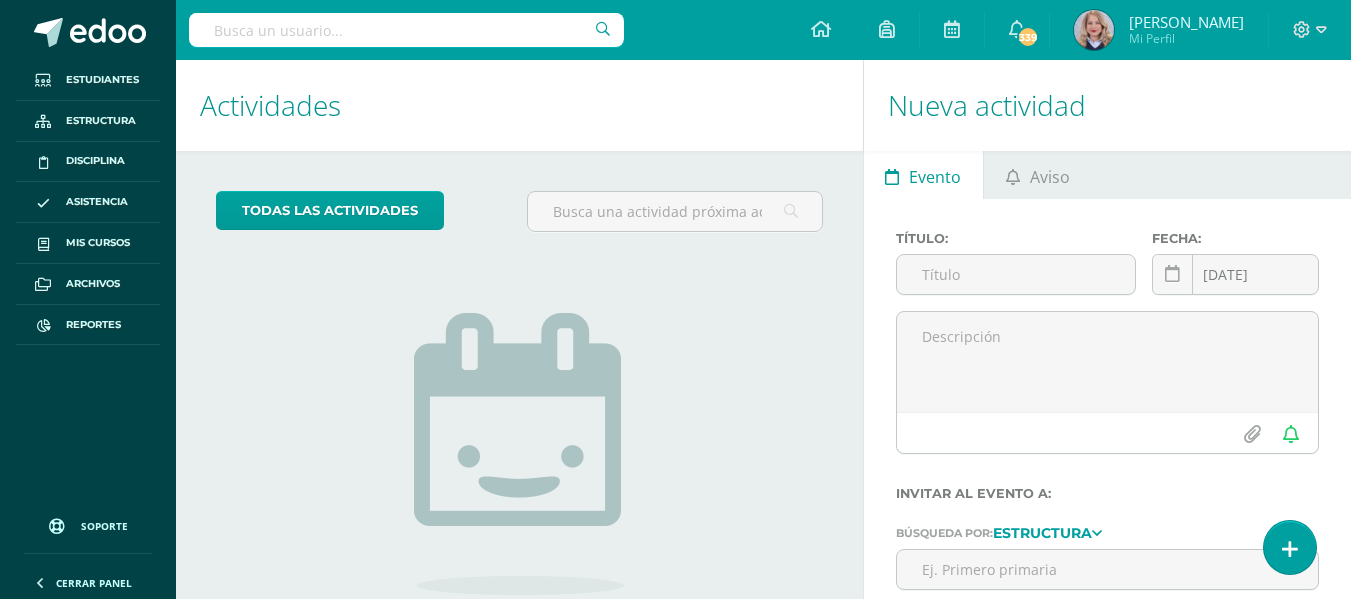 scroll, scrollTop: 0, scrollLeft: 0, axis: both 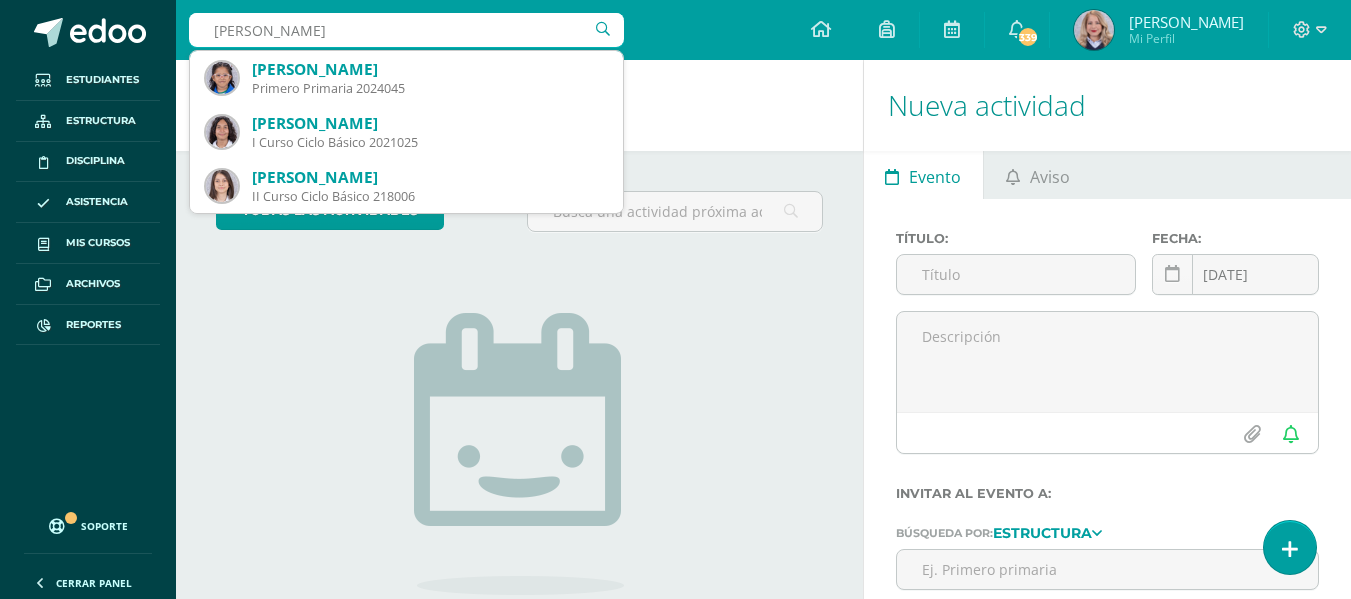 type on "sophia veliz" 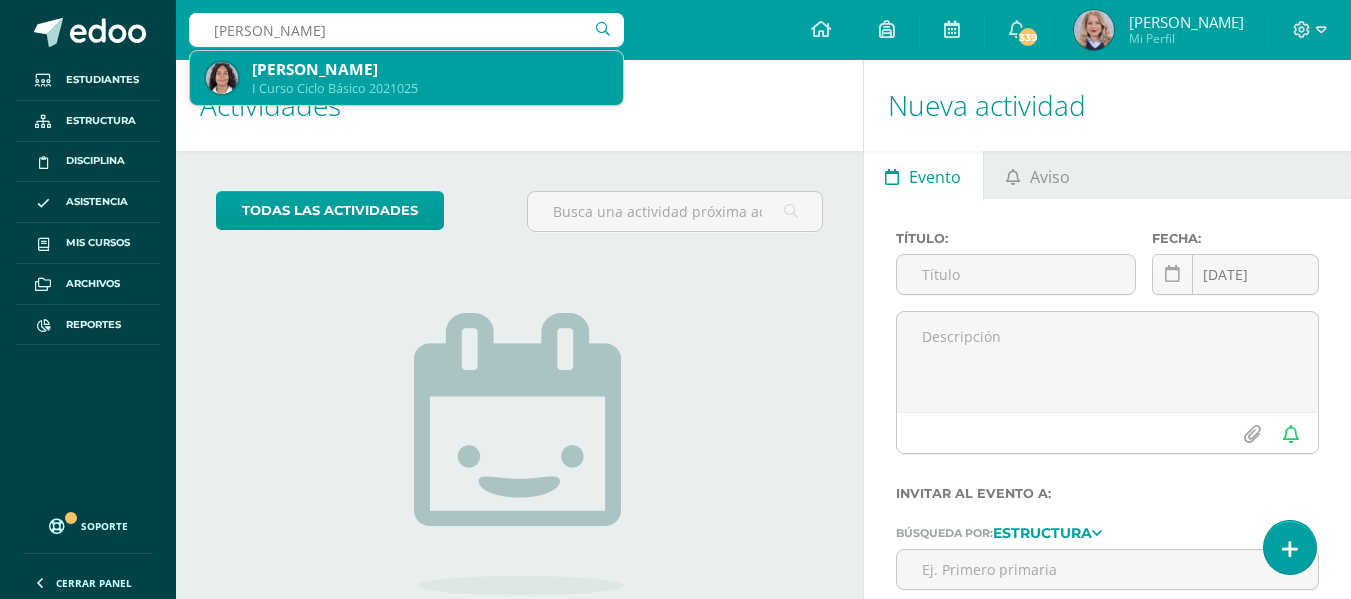 click on "Sophia Alejandra Veliz Rojas" at bounding box center (429, 69) 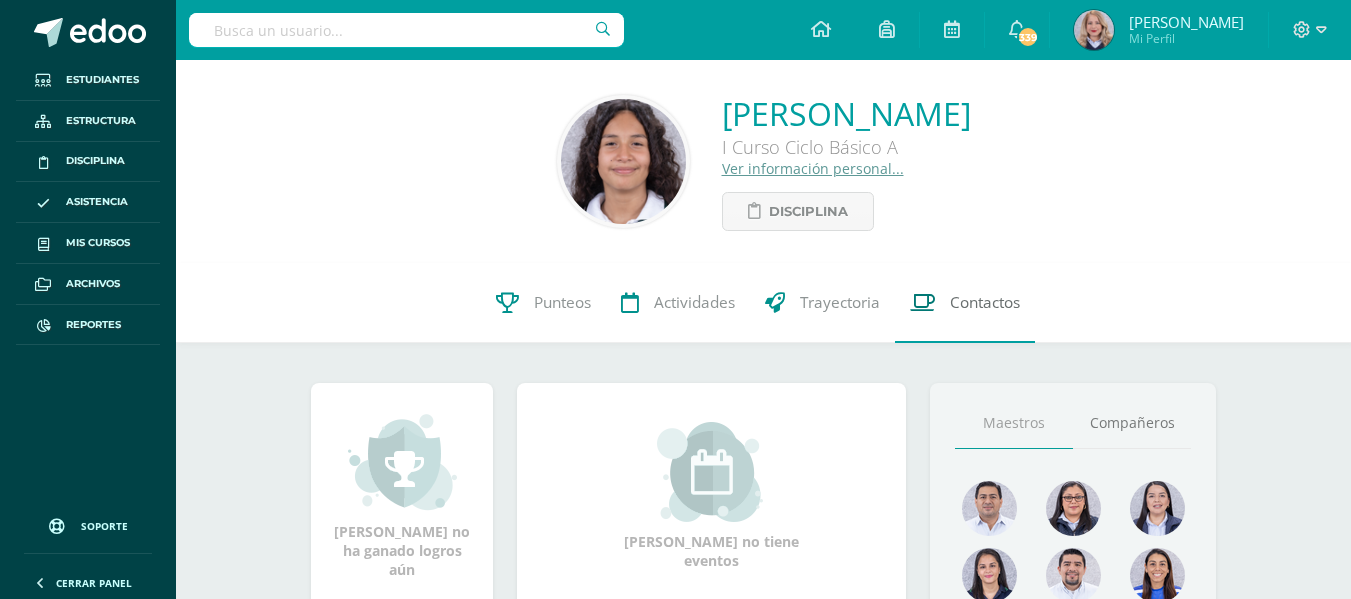 scroll, scrollTop: 0, scrollLeft: 0, axis: both 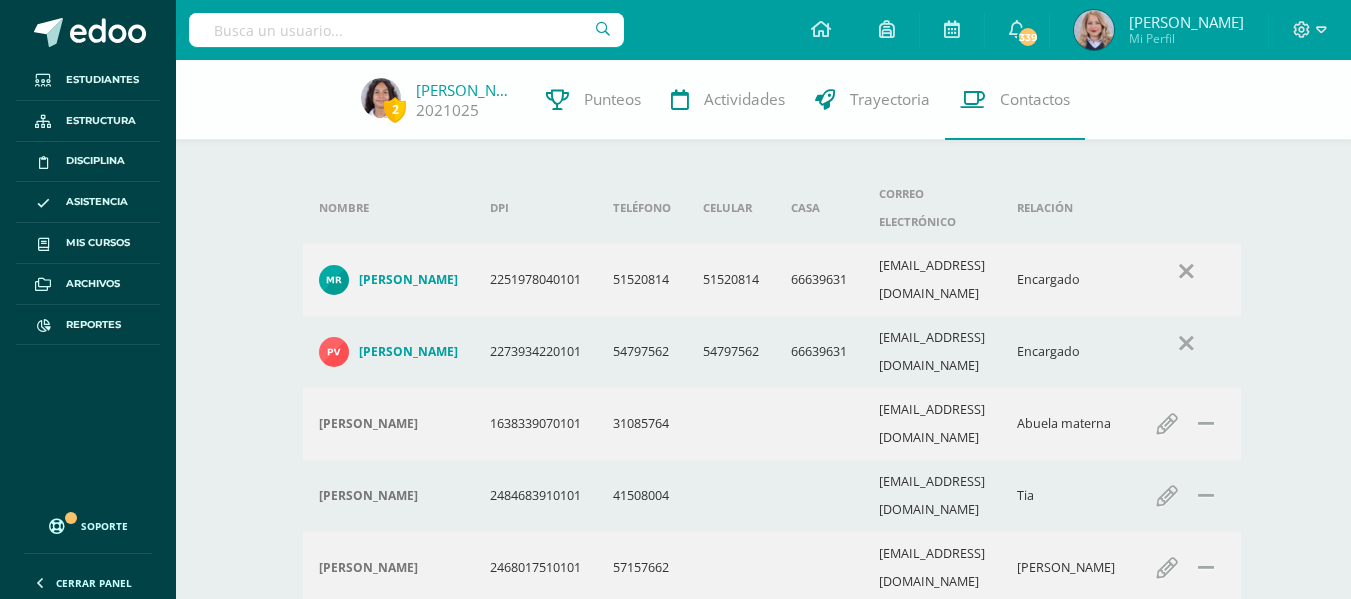 click at bounding box center [406, 30] 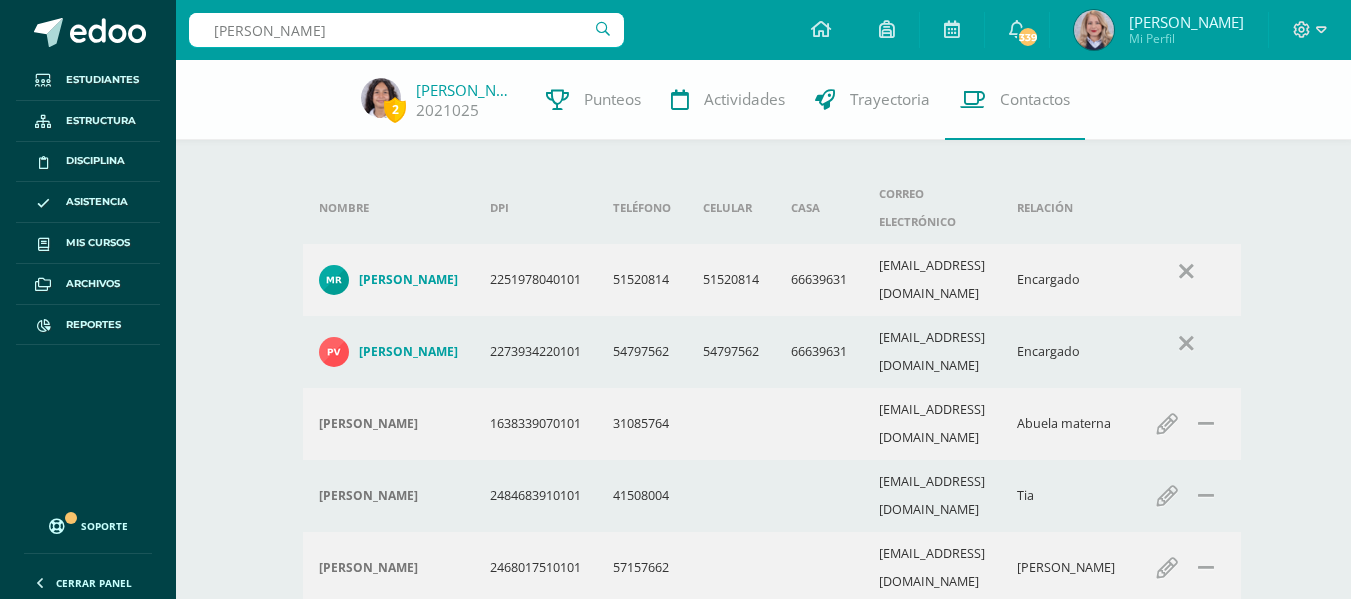 type on "katherine reyes" 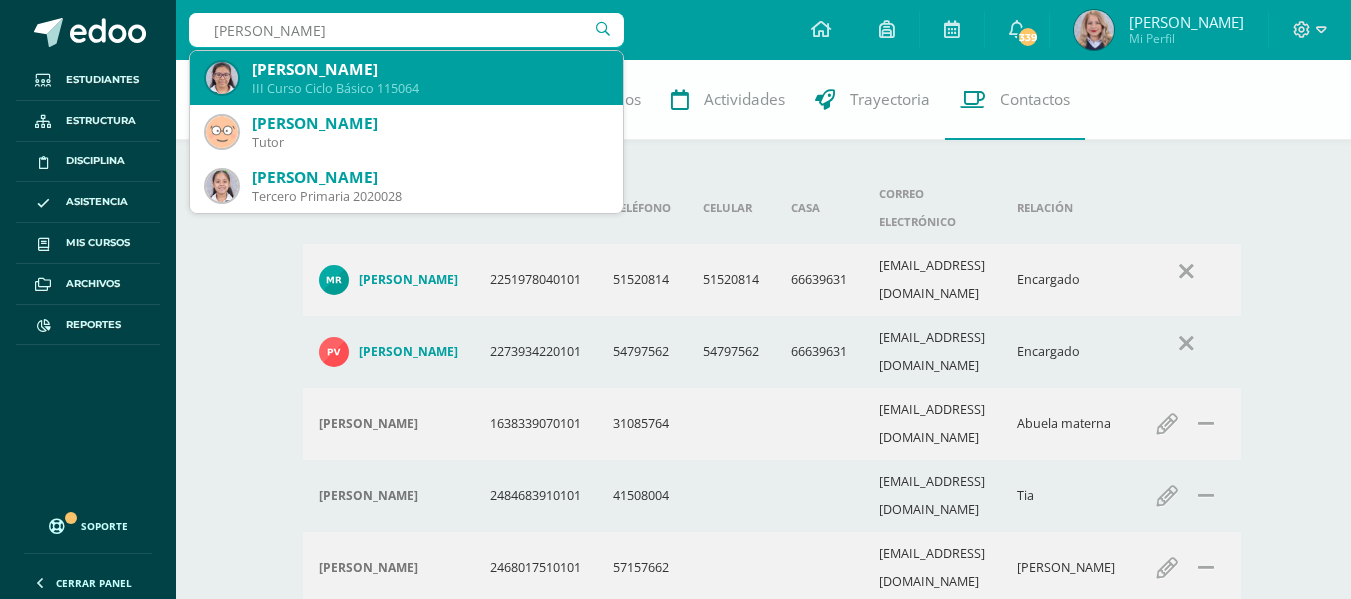 click on "III Curso Ciclo Básico 115064" at bounding box center [429, 88] 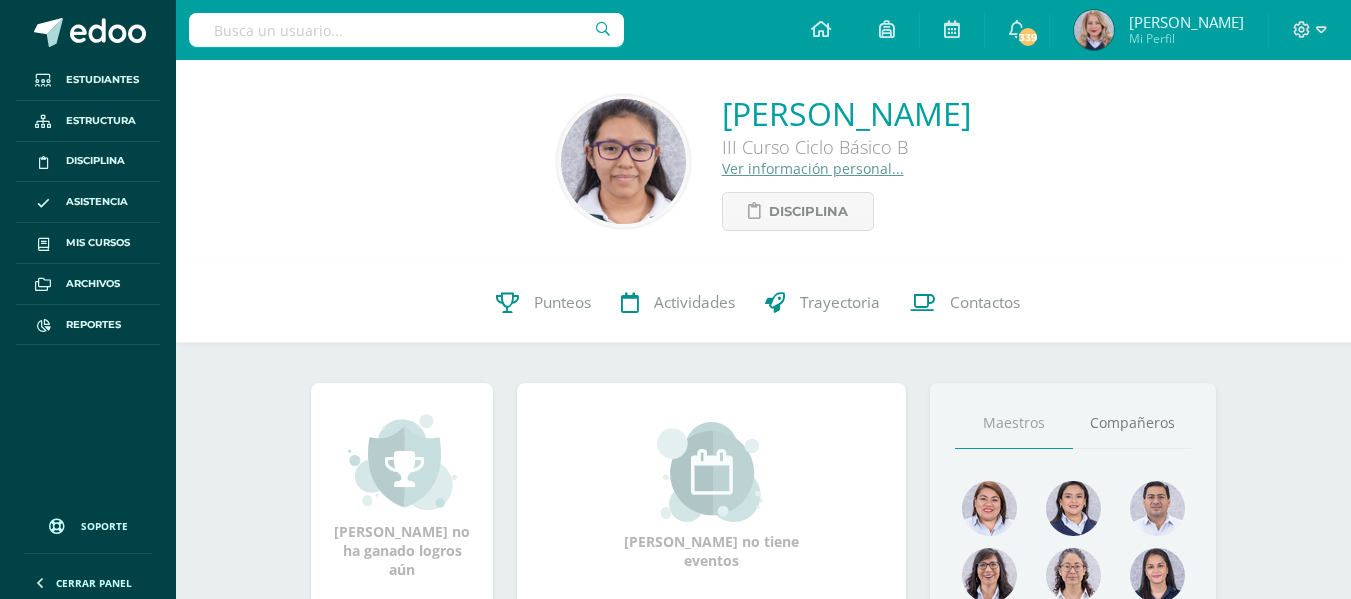 scroll, scrollTop: 0, scrollLeft: 0, axis: both 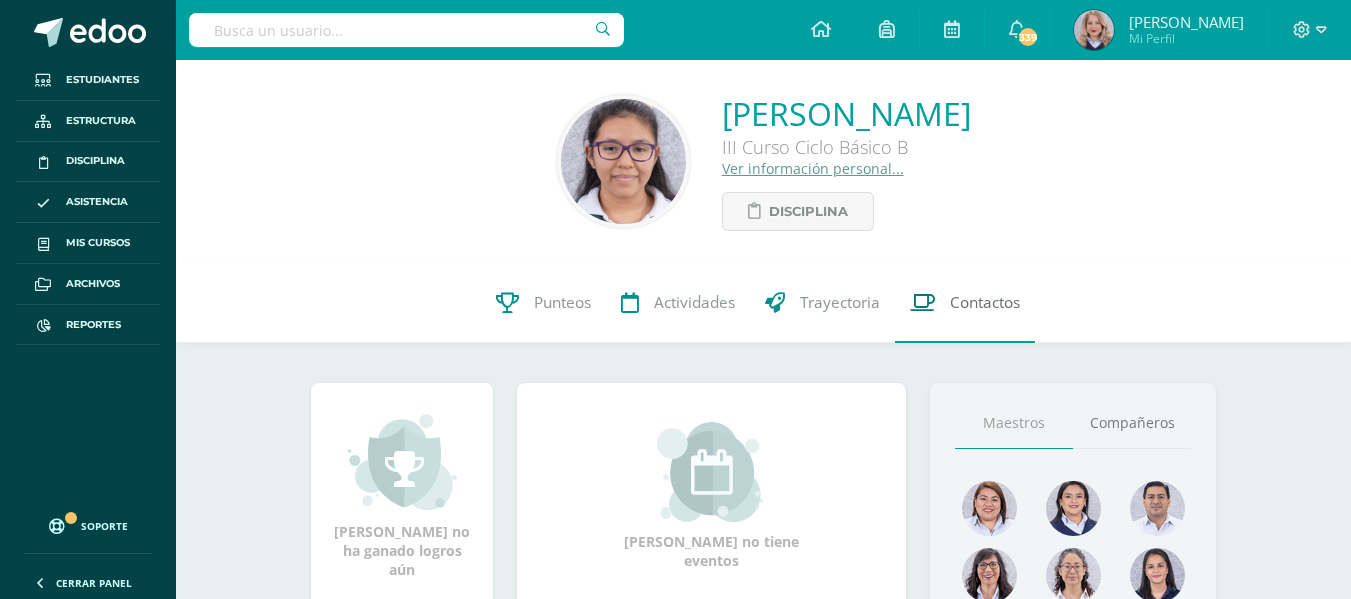 click on "Contactos" at bounding box center (985, 302) 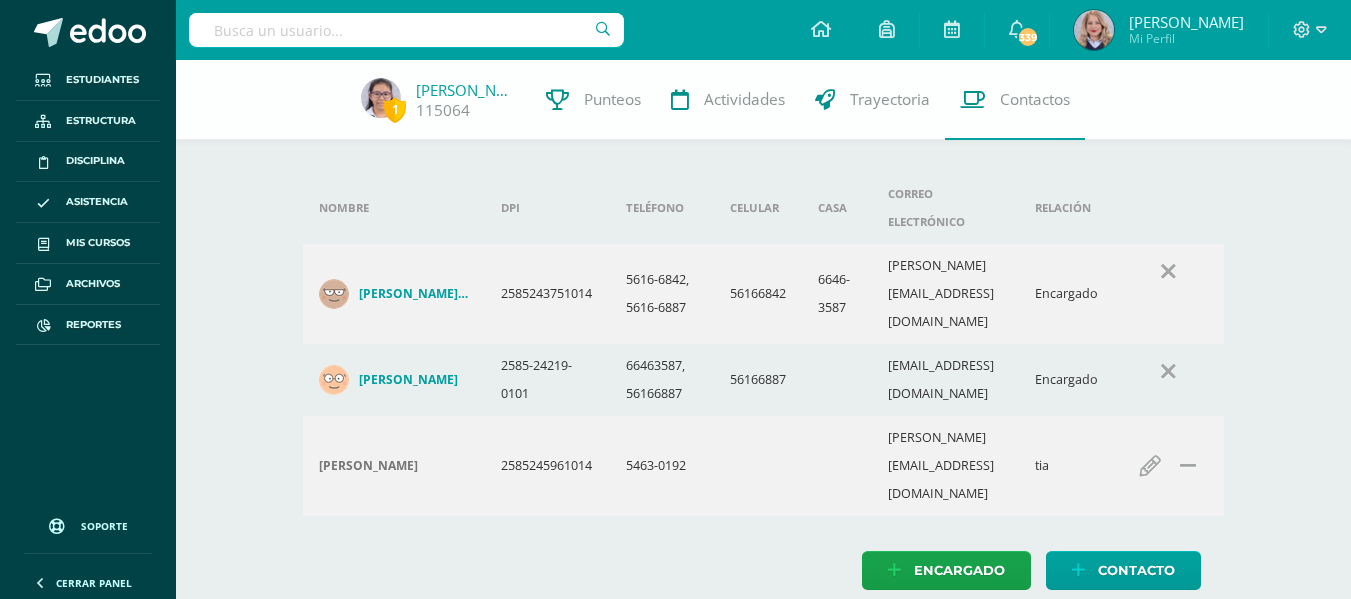 scroll, scrollTop: 0, scrollLeft: 0, axis: both 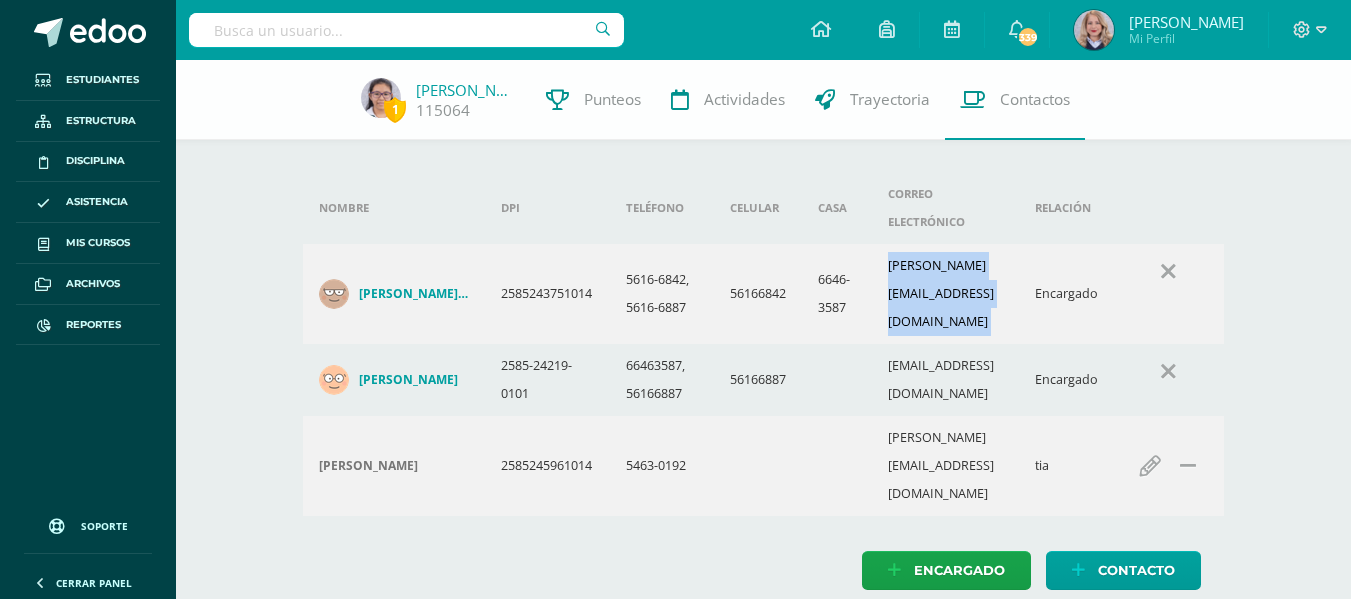 drag, startPoint x: 871, startPoint y: 293, endPoint x: 1064, endPoint y: 273, distance: 194.03351 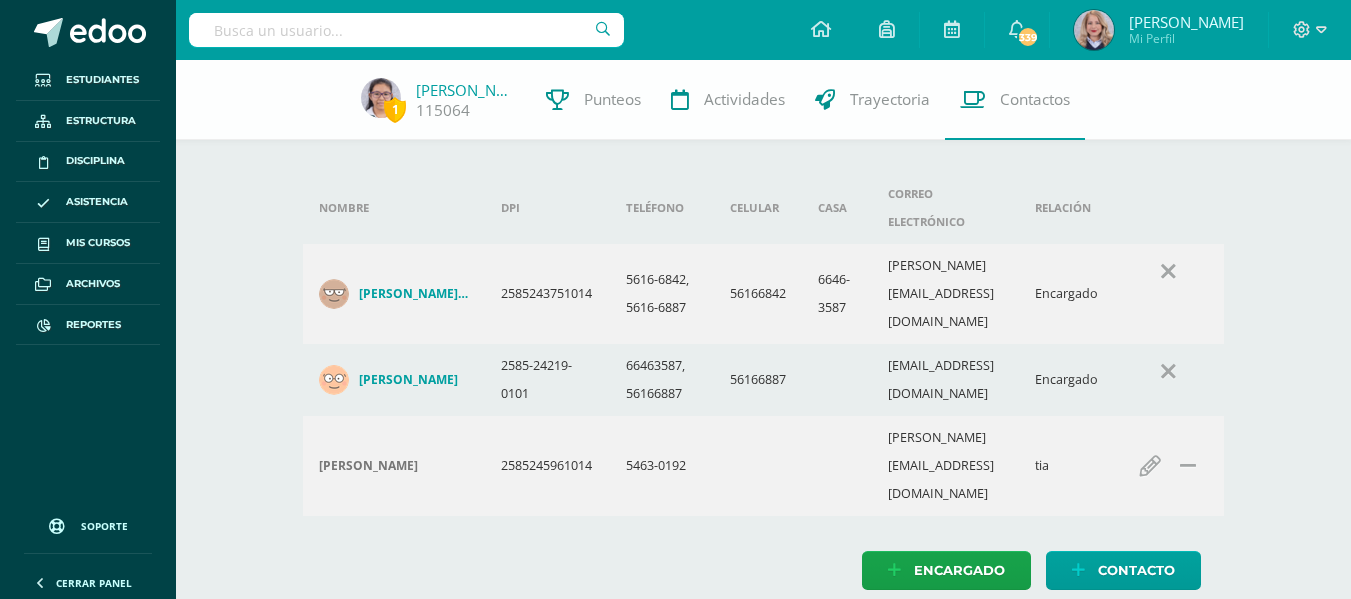 drag, startPoint x: 980, startPoint y: 356, endPoint x: 882, endPoint y: 326, distance: 102.48902 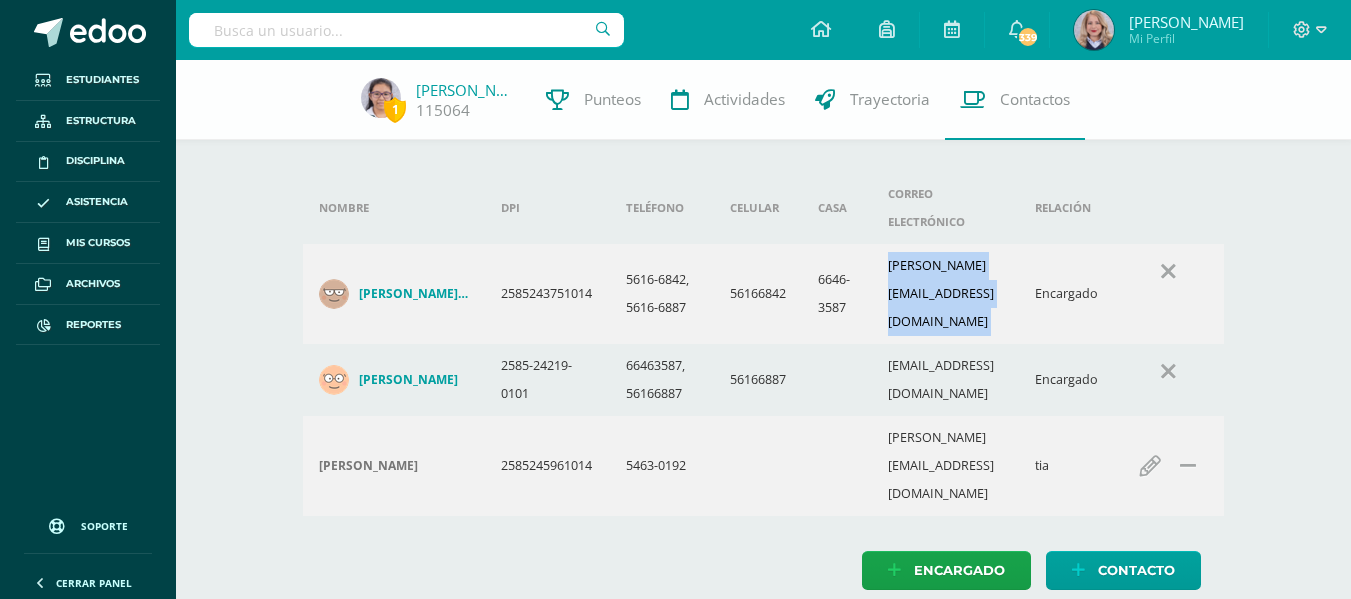 drag, startPoint x: 873, startPoint y: 290, endPoint x: 1053, endPoint y: 278, distance: 180.39955 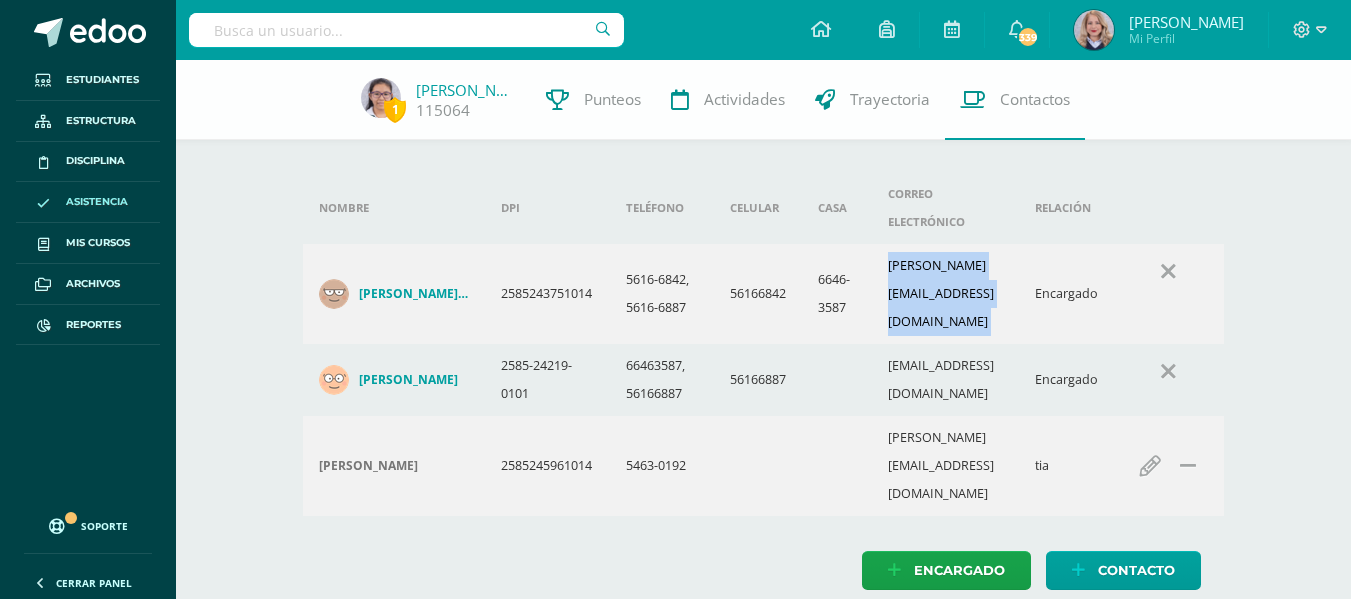 click on "Asistencia" at bounding box center [97, 202] 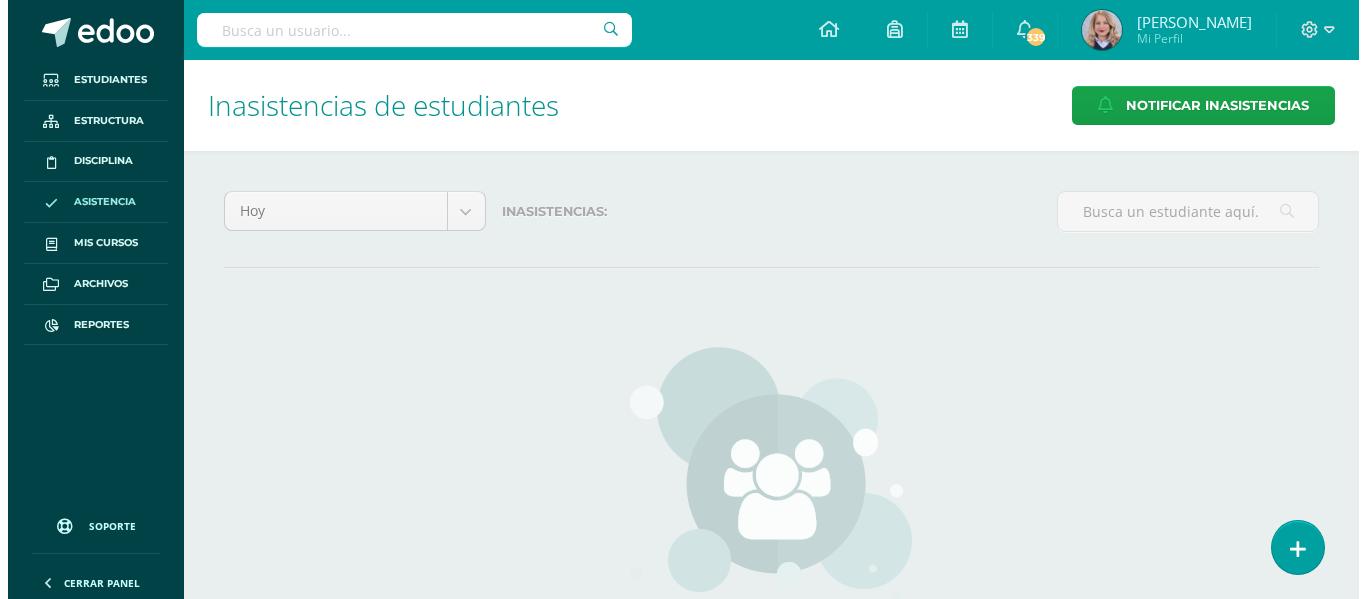 scroll, scrollTop: 0, scrollLeft: 0, axis: both 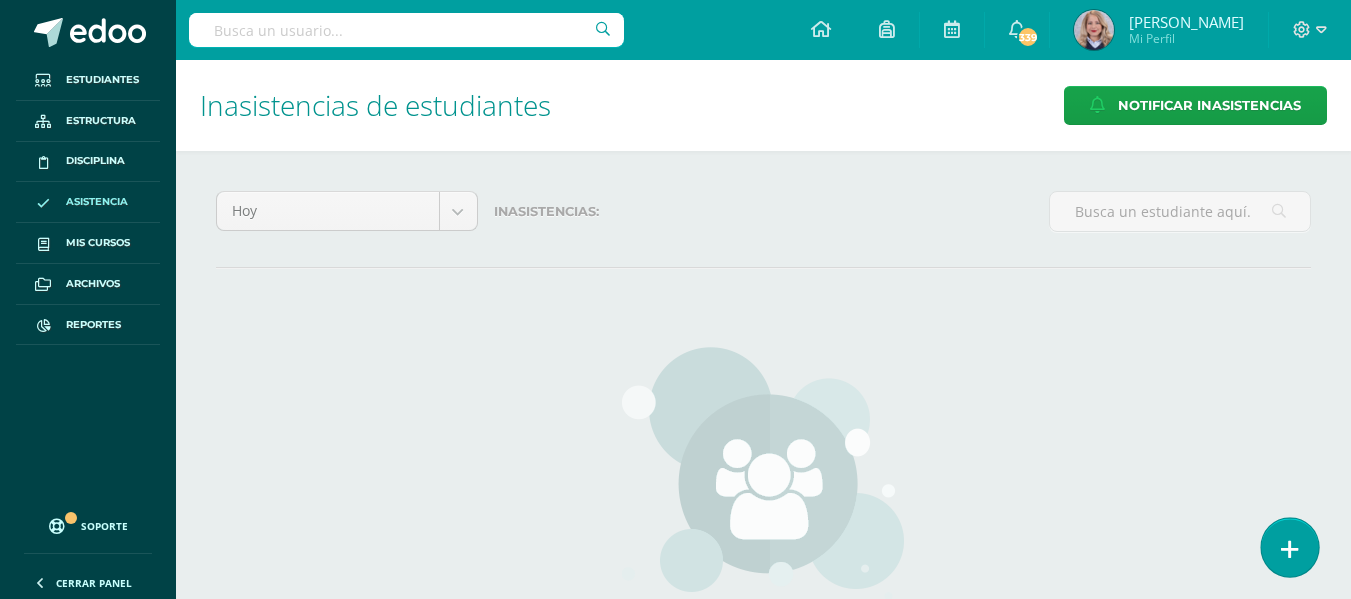click at bounding box center [1290, 549] 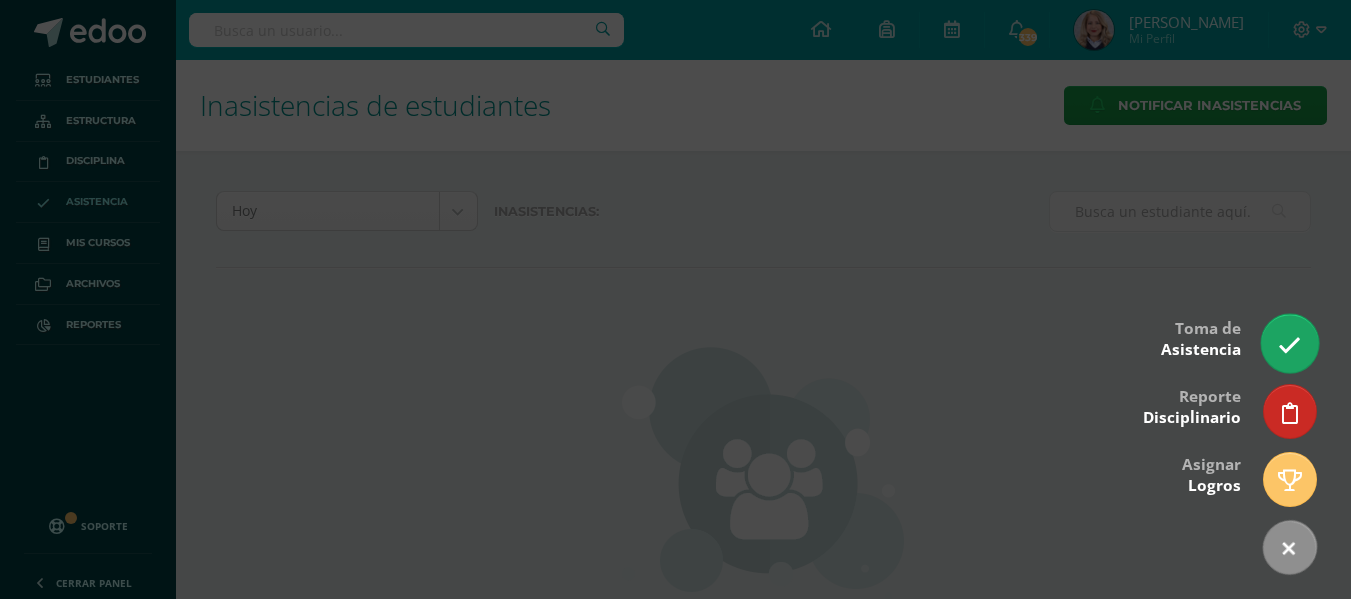 click at bounding box center (1289, 345) 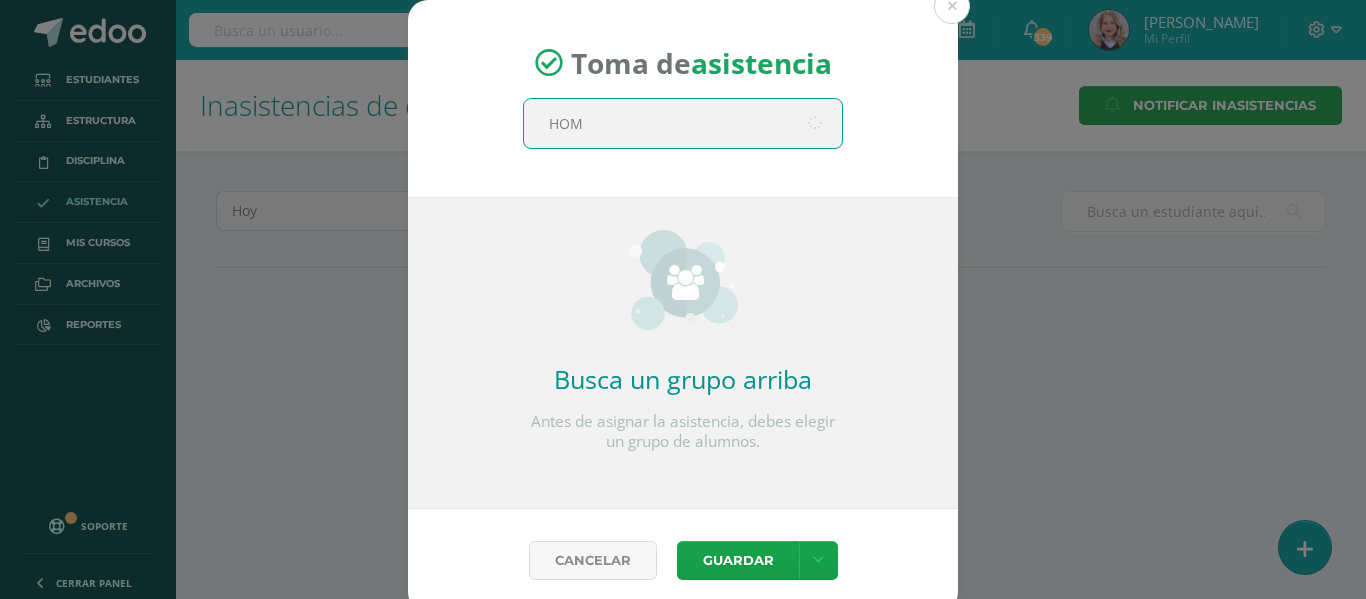 type on "HOME" 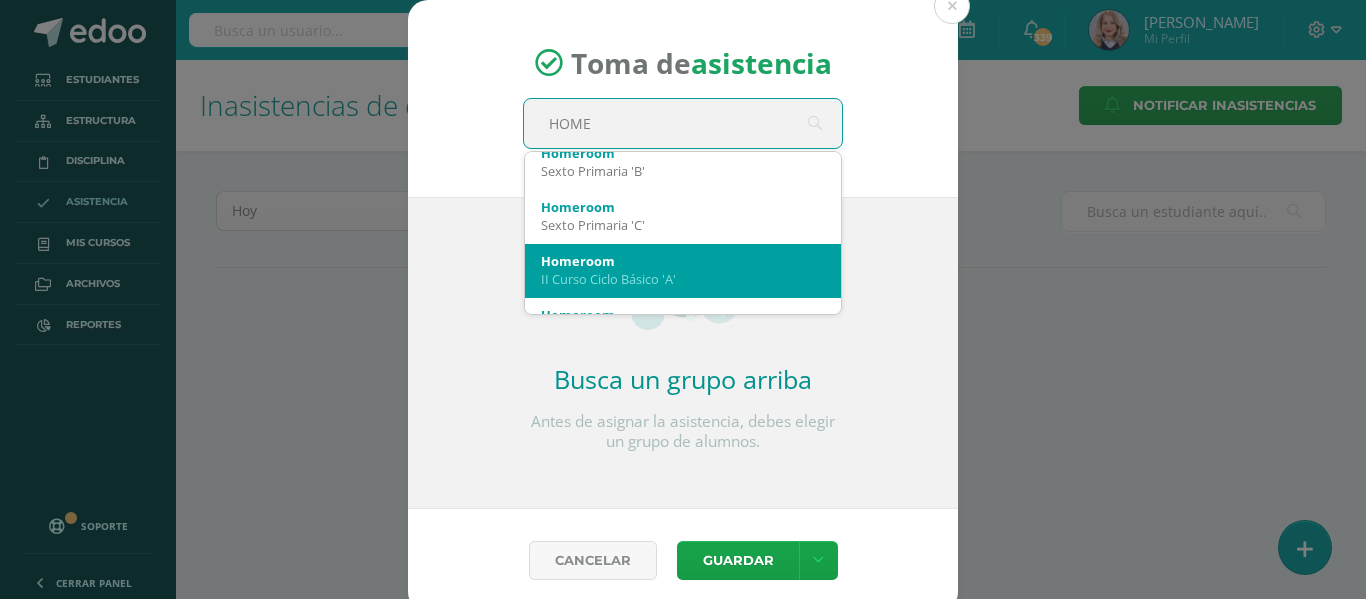 scroll, scrollTop: 100, scrollLeft: 0, axis: vertical 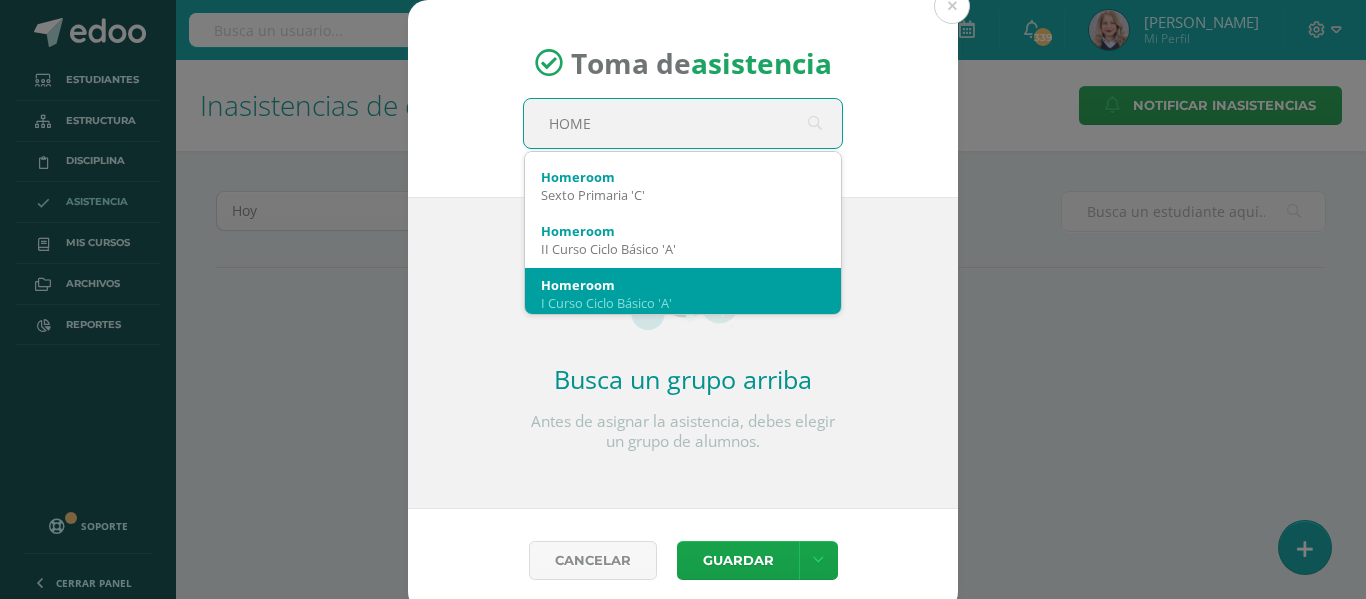 click on "Homeroom" at bounding box center (683, 285) 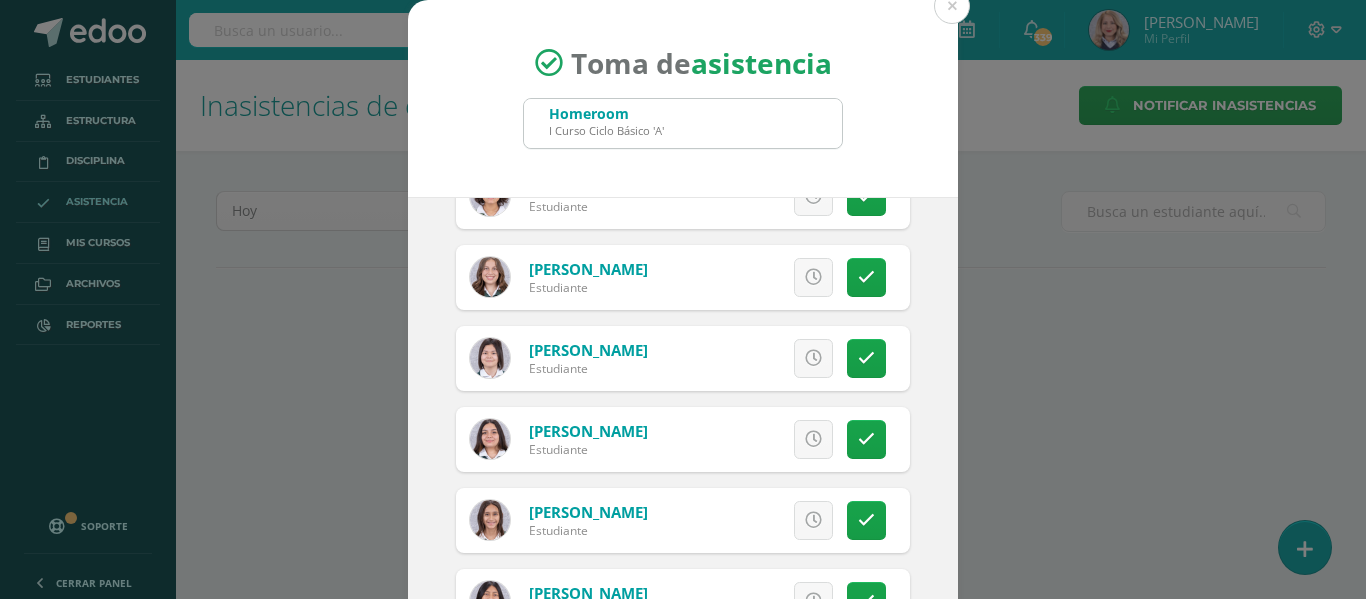 scroll, scrollTop: 500, scrollLeft: 0, axis: vertical 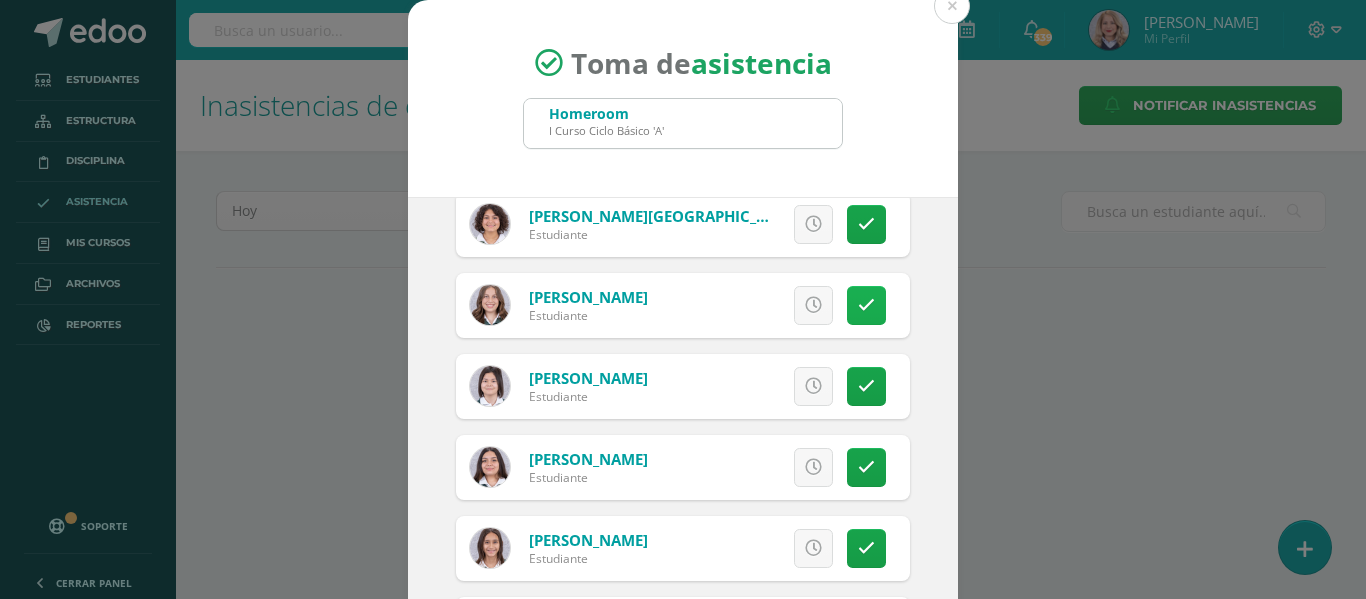 click at bounding box center [866, 305] 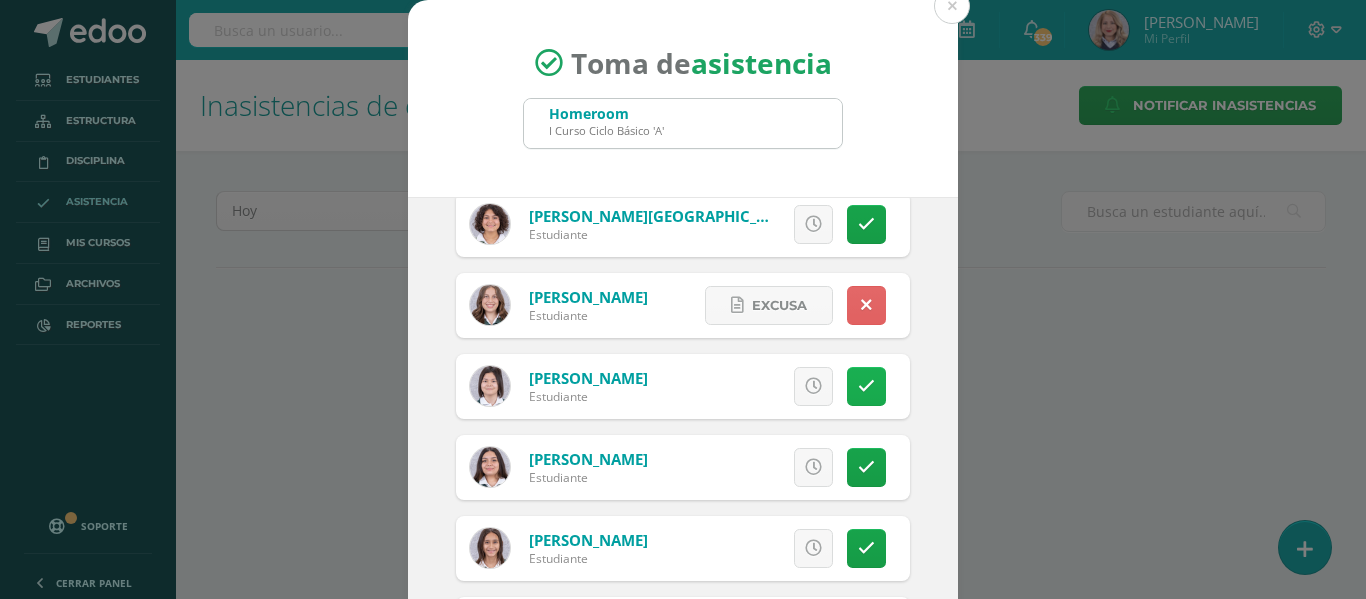 click at bounding box center [866, 386] 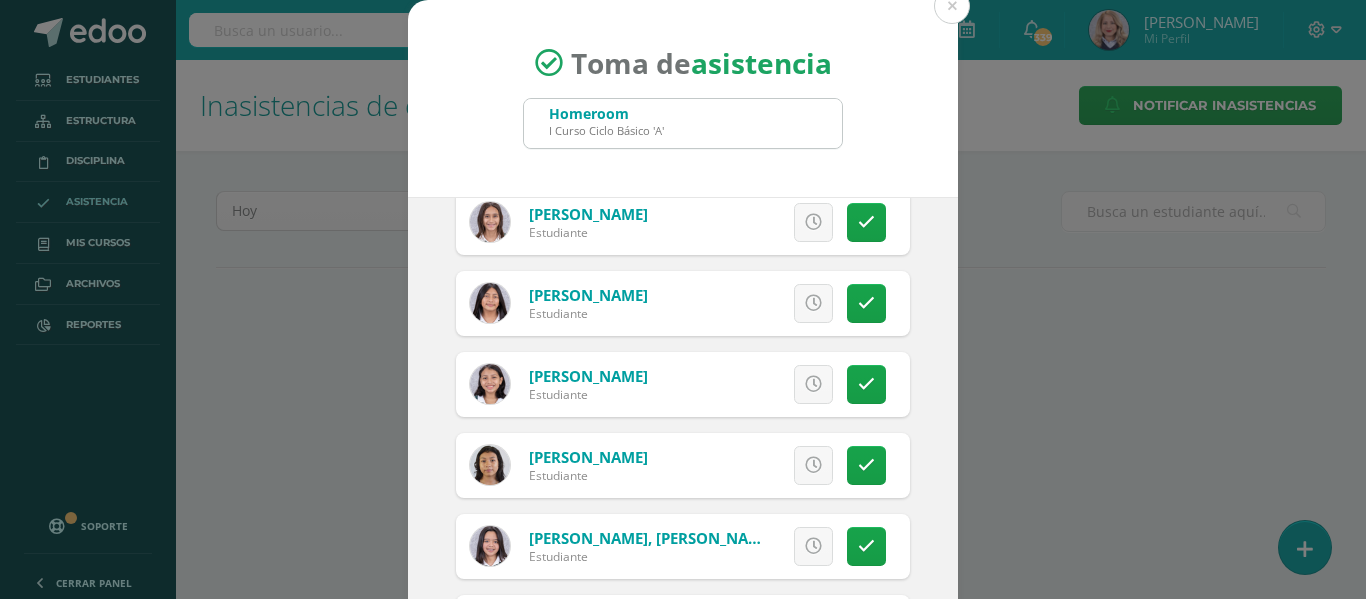 scroll, scrollTop: 947, scrollLeft: 0, axis: vertical 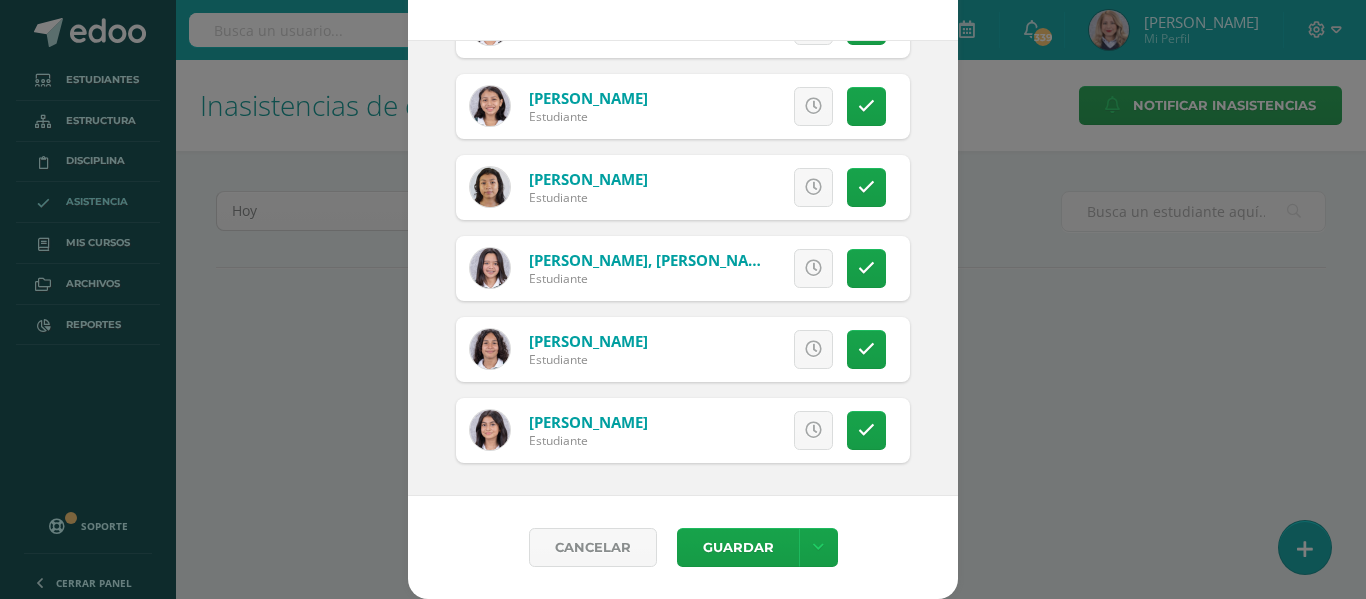 click on "Guardar" at bounding box center [757, 547] 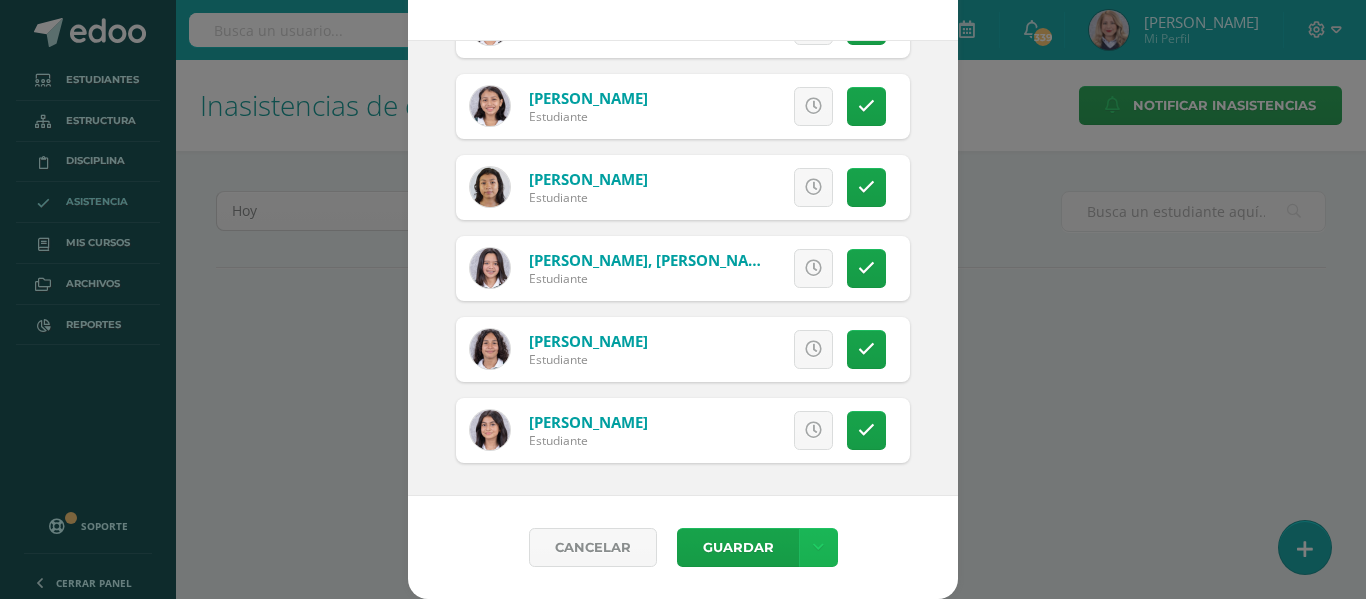 click at bounding box center [818, 547] 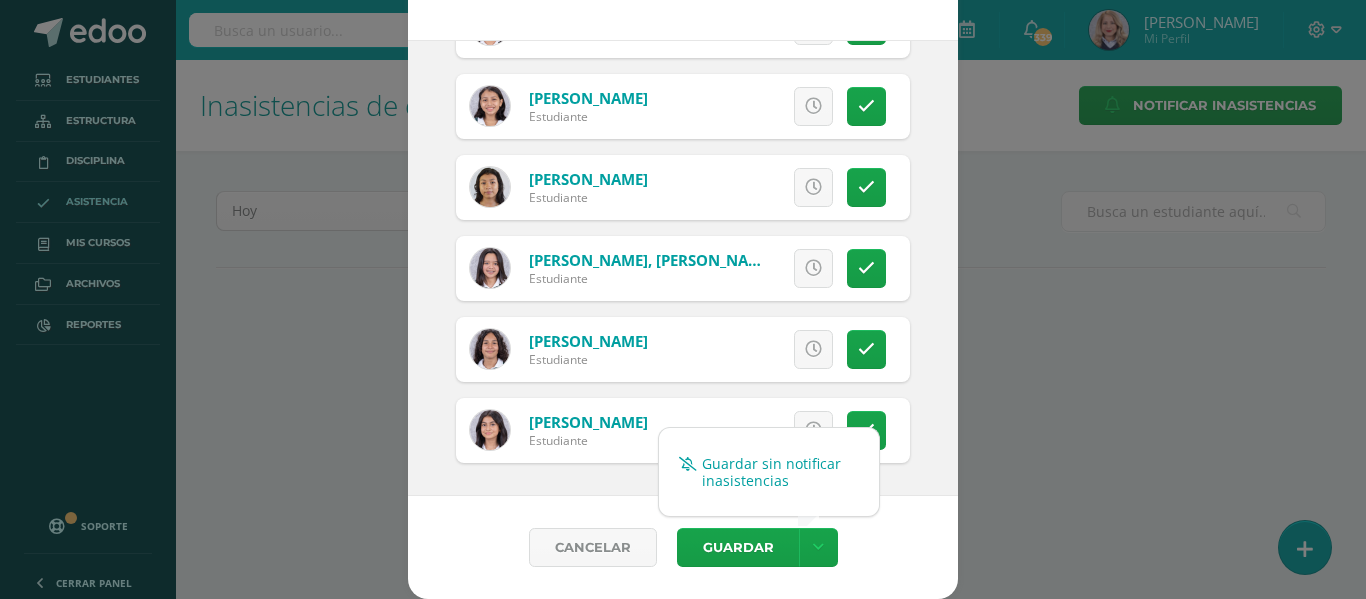 click on "Guardar sin notificar inasistencias" at bounding box center [769, 472] 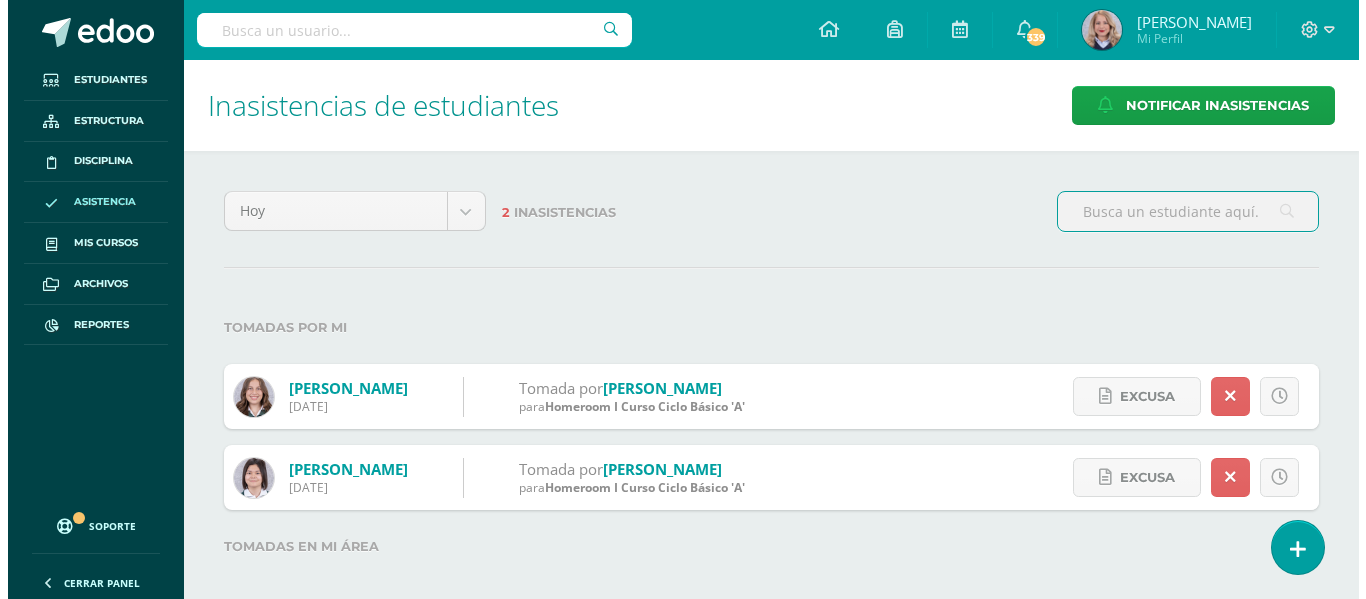 scroll, scrollTop: 0, scrollLeft: 0, axis: both 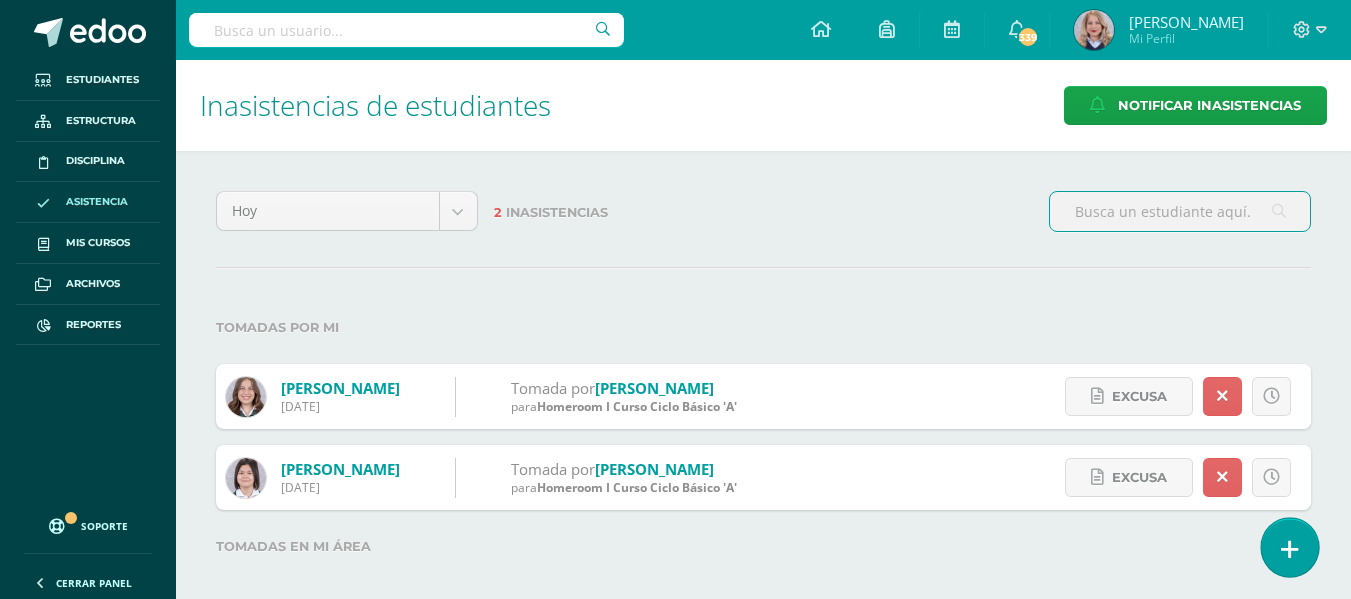 click at bounding box center (1290, 549) 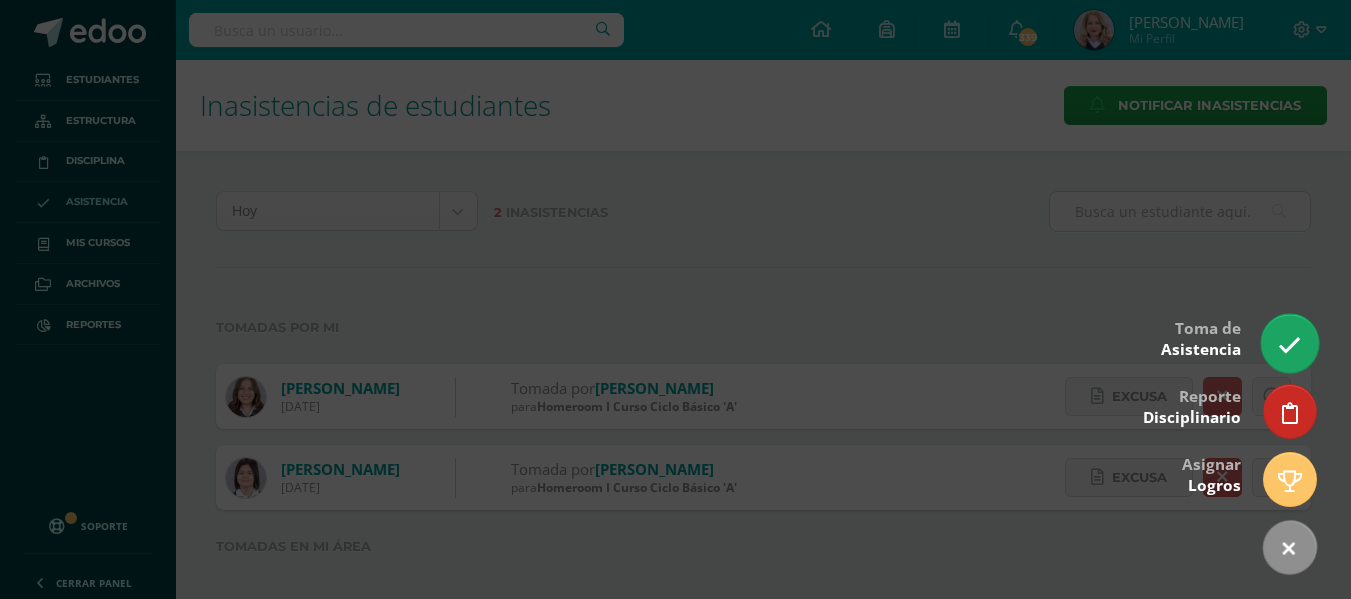 click at bounding box center (1289, 343) 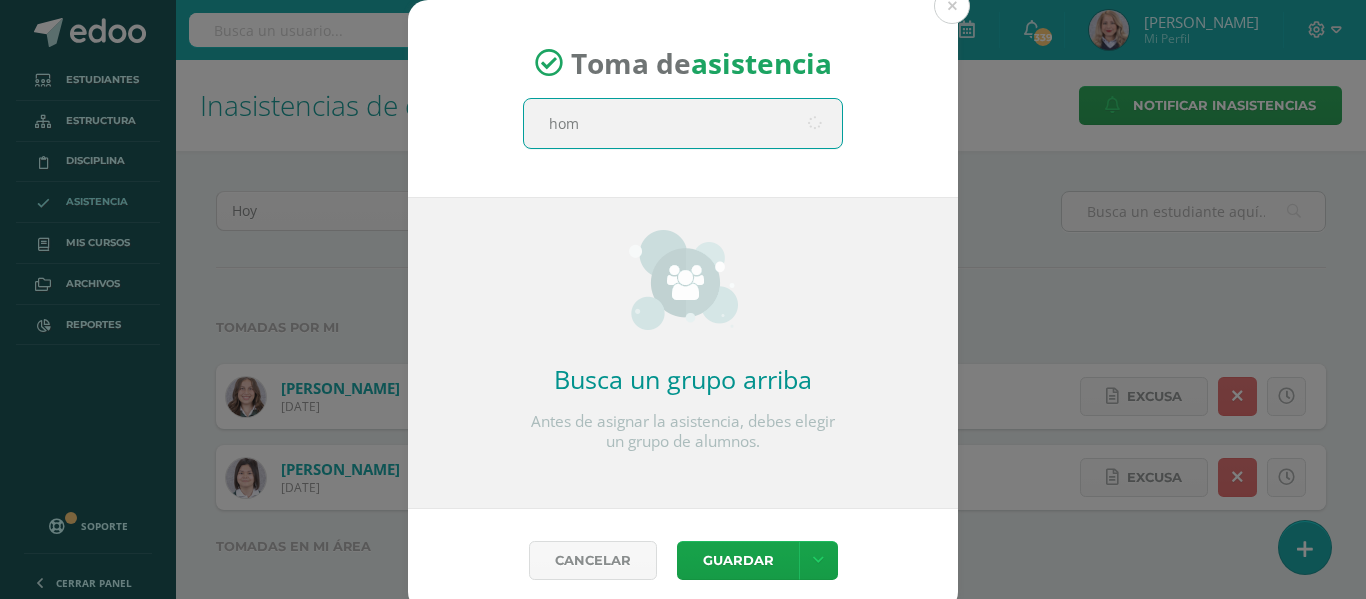 type on "home" 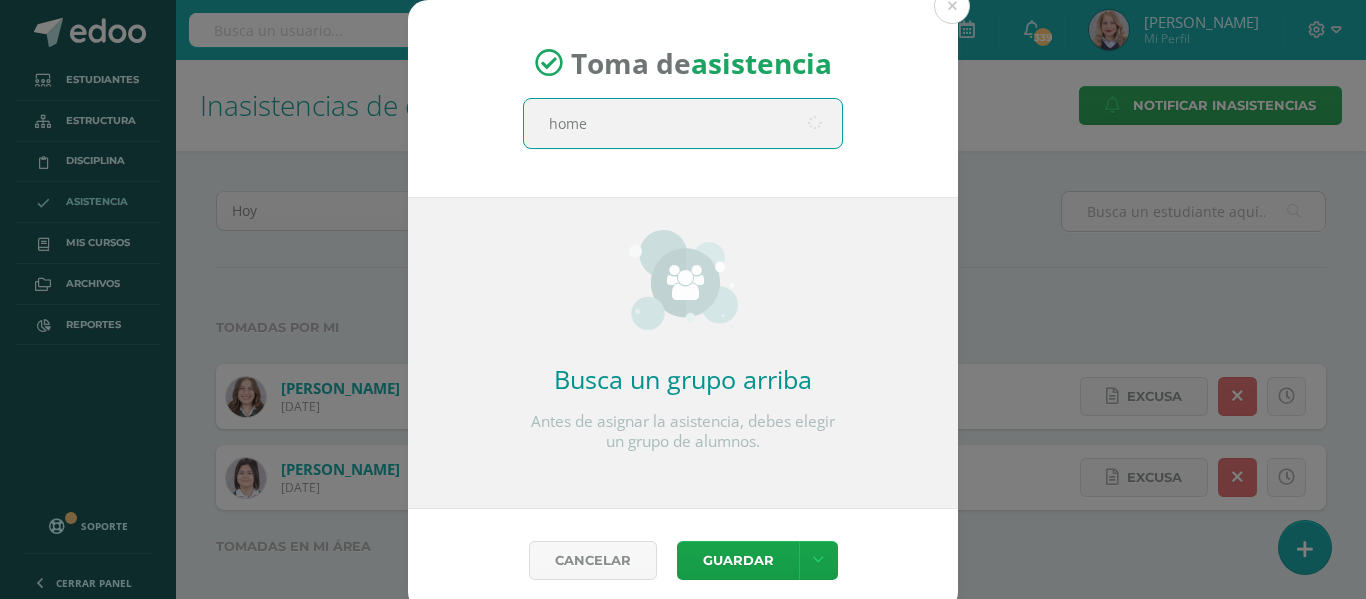 scroll, scrollTop: 13, scrollLeft: 0, axis: vertical 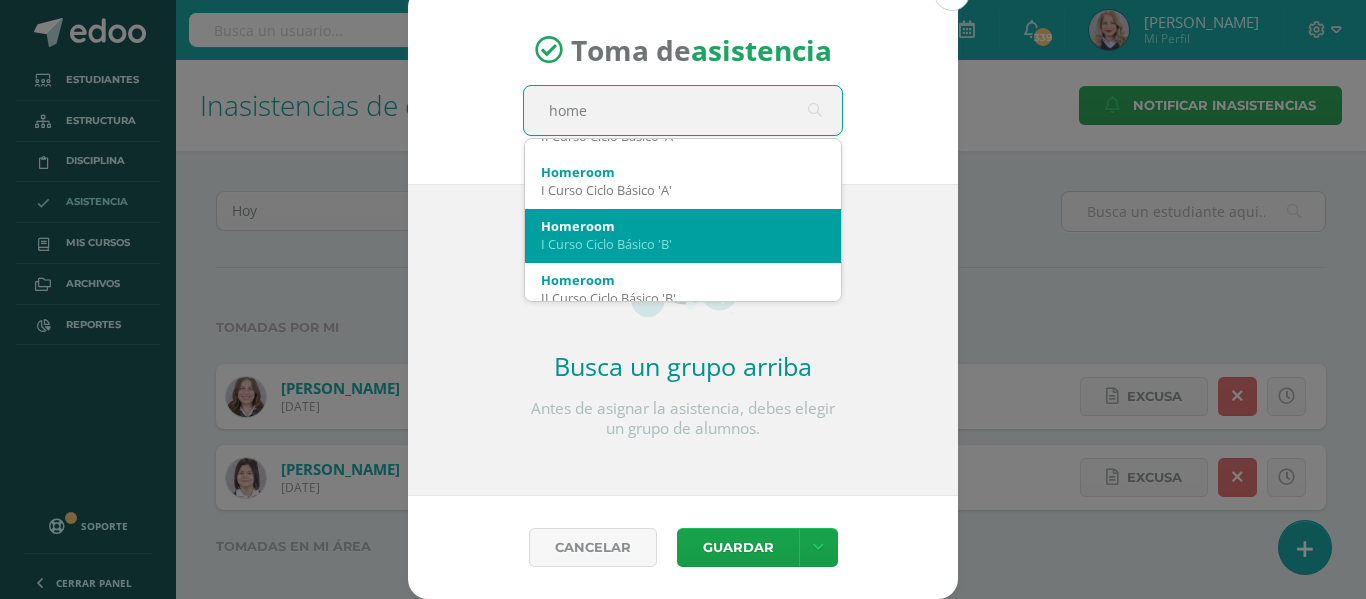 click on "Homeroom" at bounding box center (683, 226) 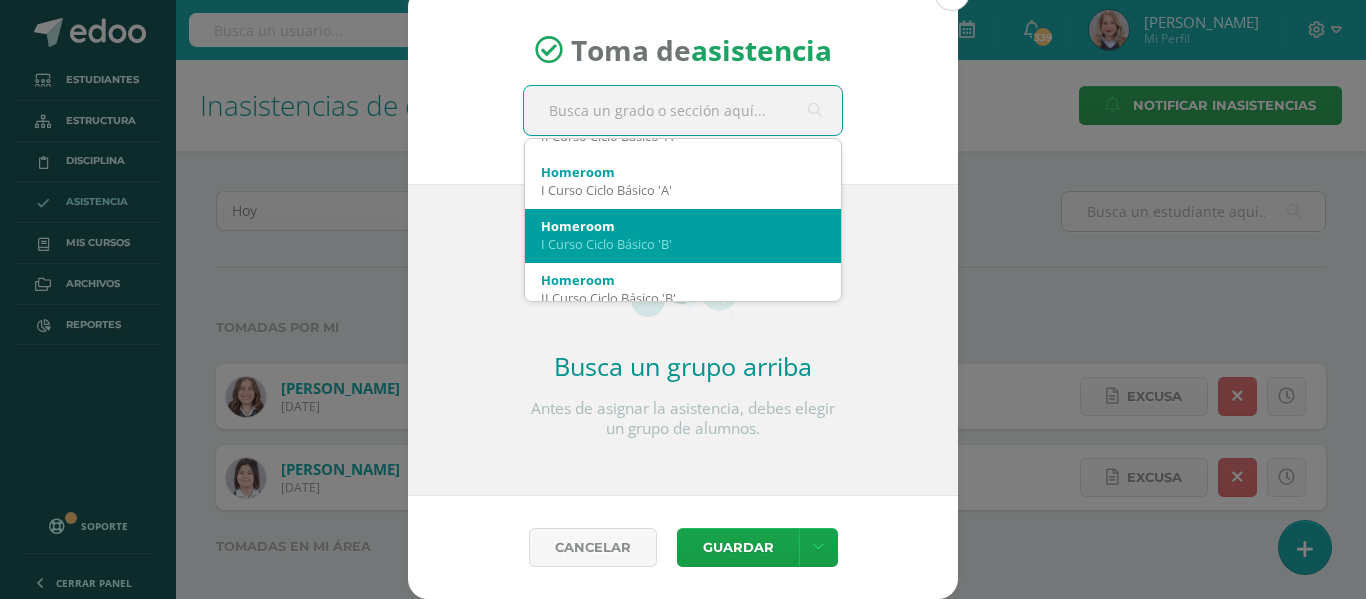 scroll, scrollTop: 0, scrollLeft: 0, axis: both 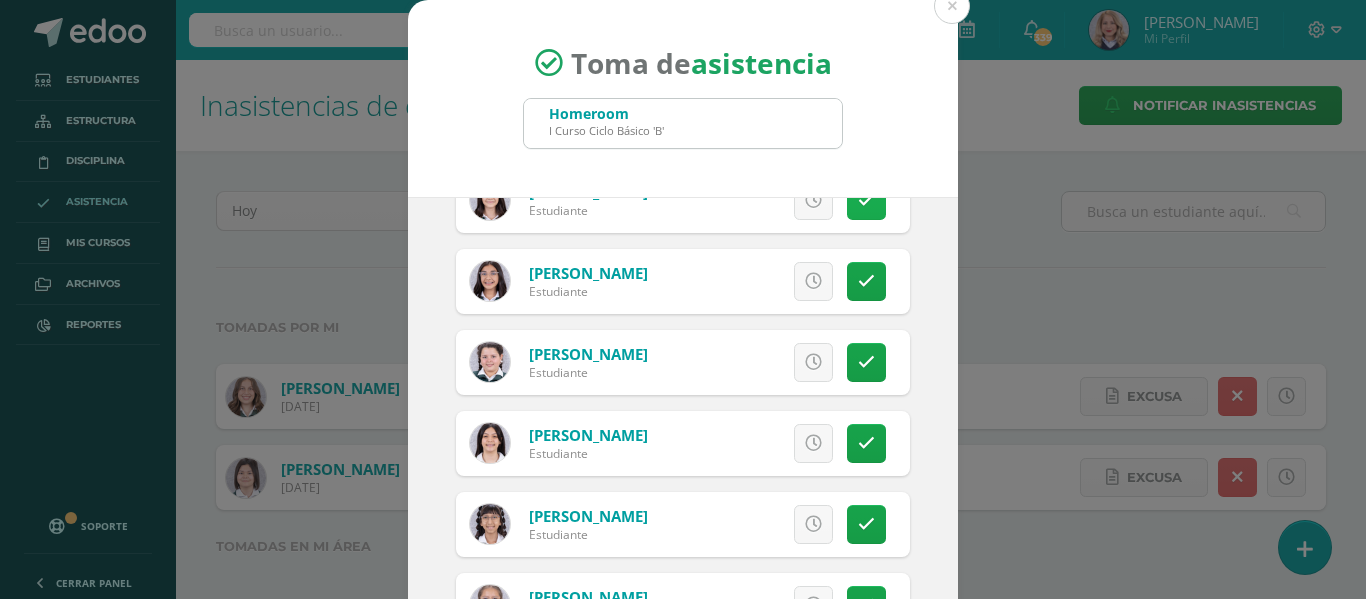 click at bounding box center [866, 200] 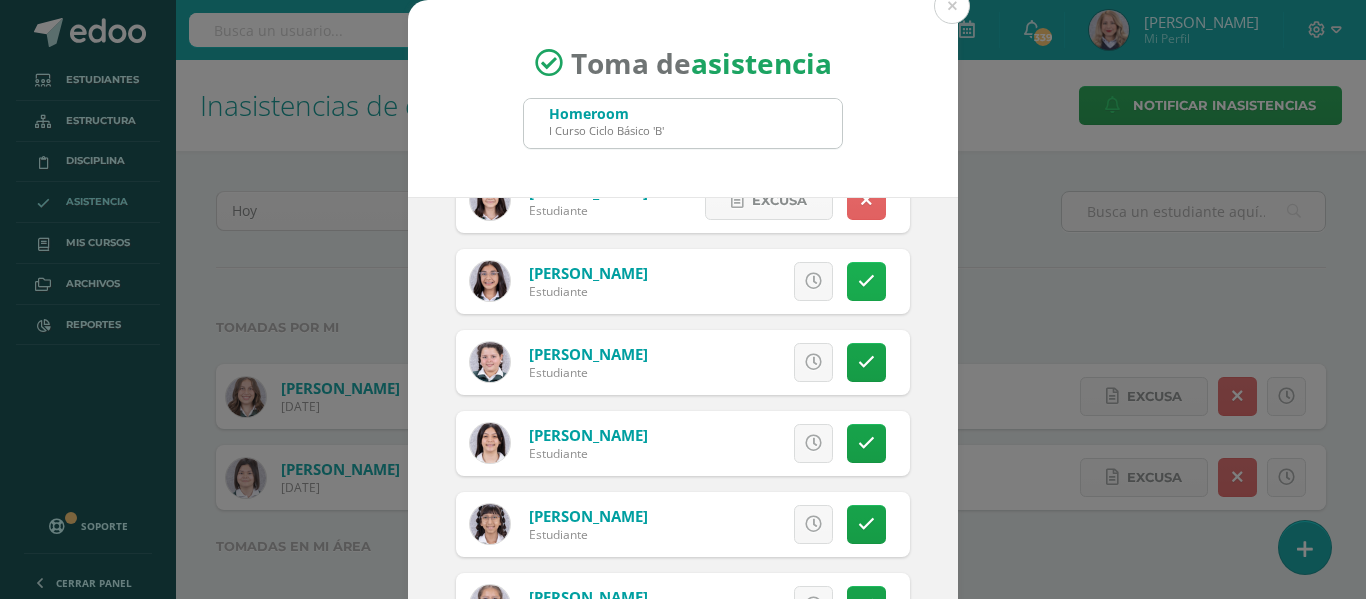 click at bounding box center [866, 281] 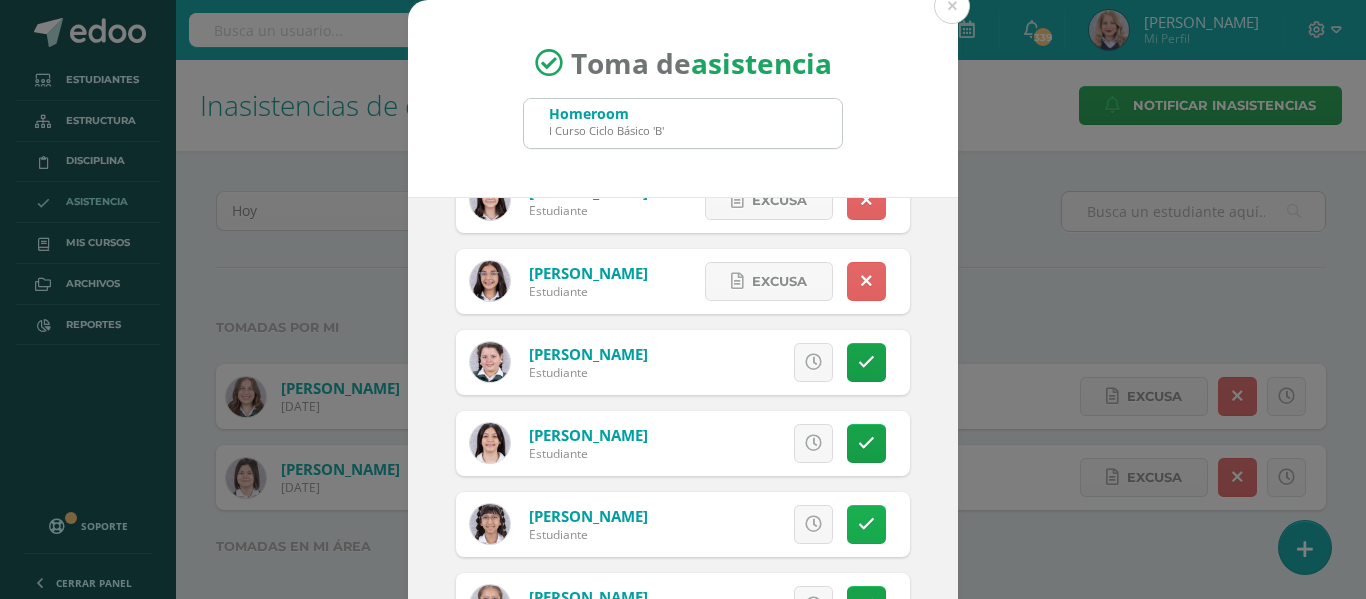 click at bounding box center [866, 524] 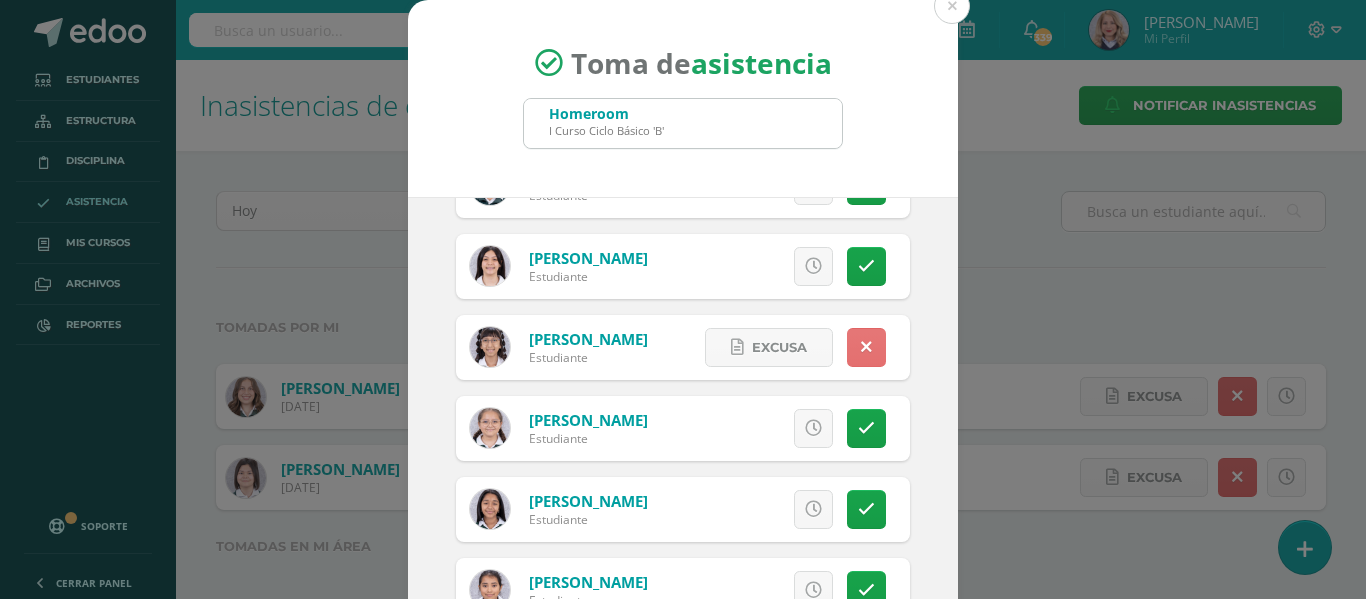 scroll, scrollTop: 400, scrollLeft: 0, axis: vertical 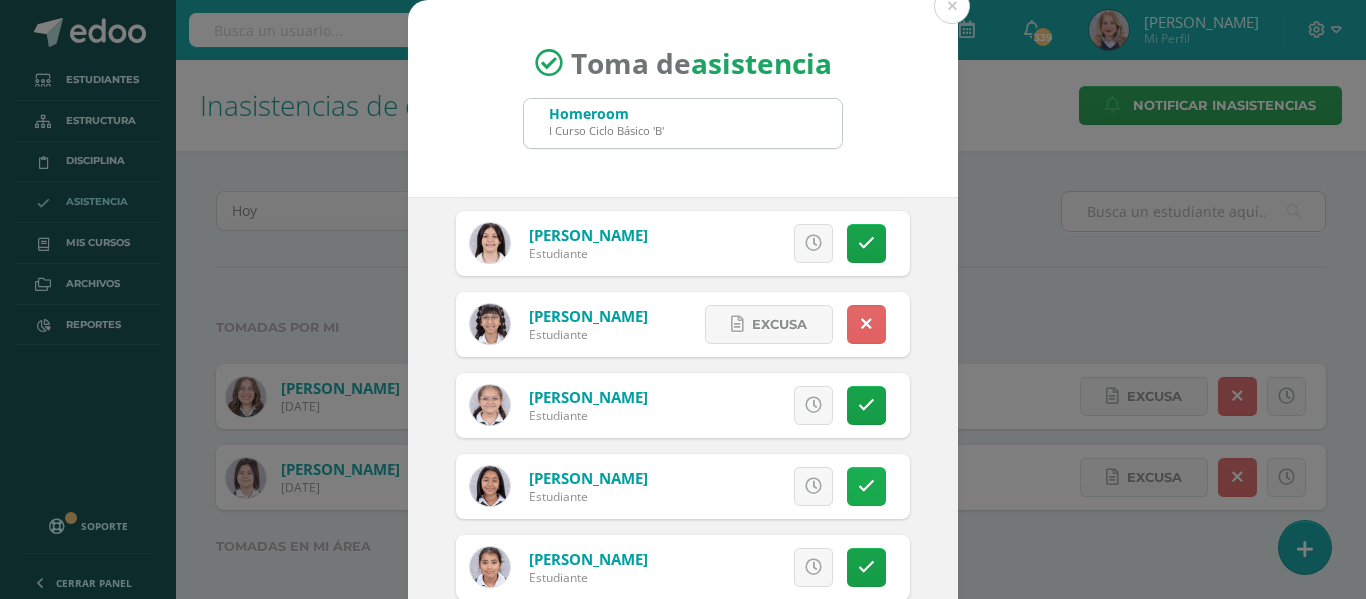 click at bounding box center [866, 486] 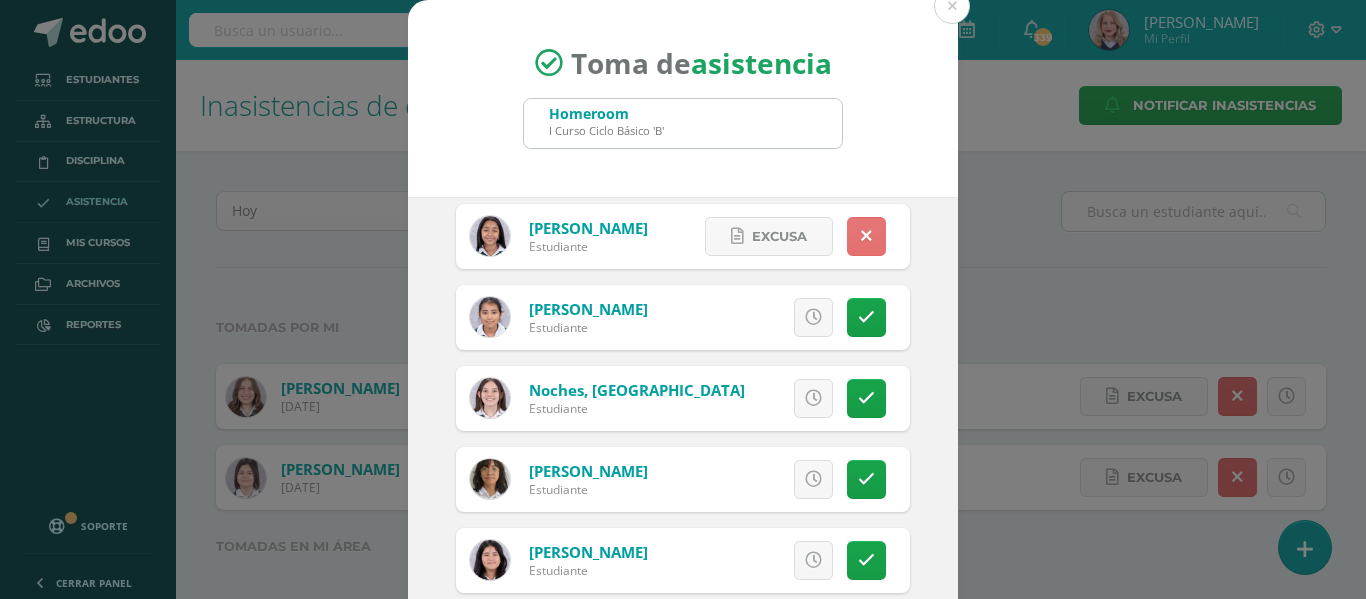 scroll, scrollTop: 700, scrollLeft: 0, axis: vertical 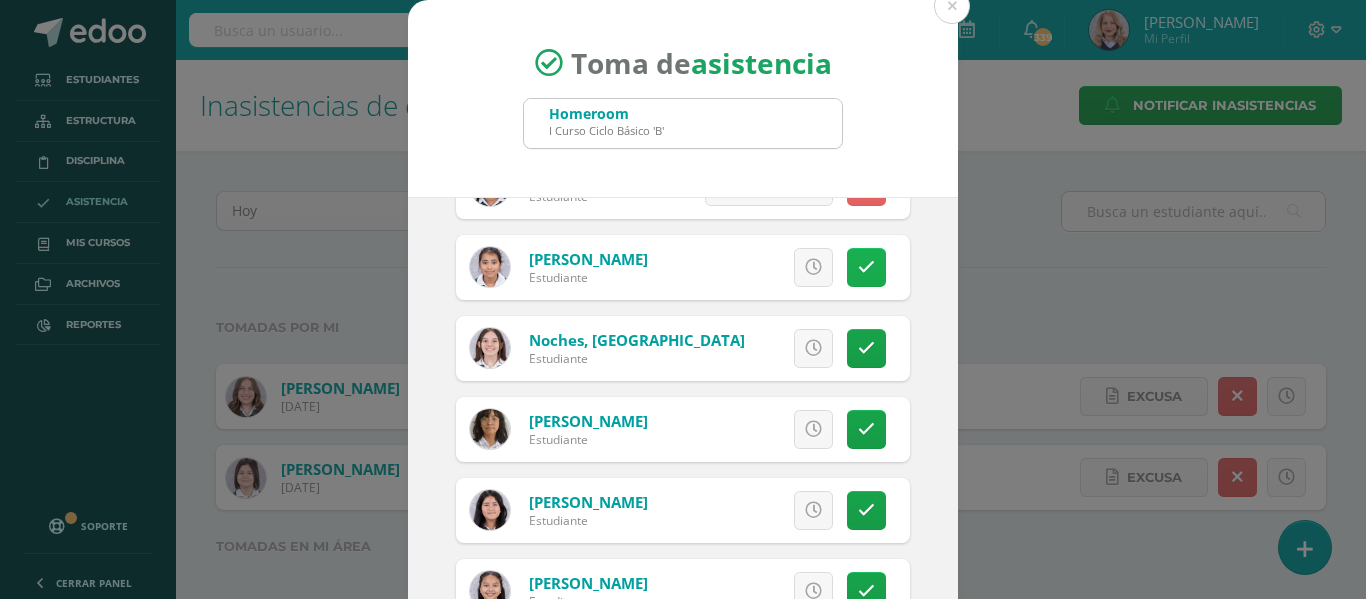 click at bounding box center [866, 267] 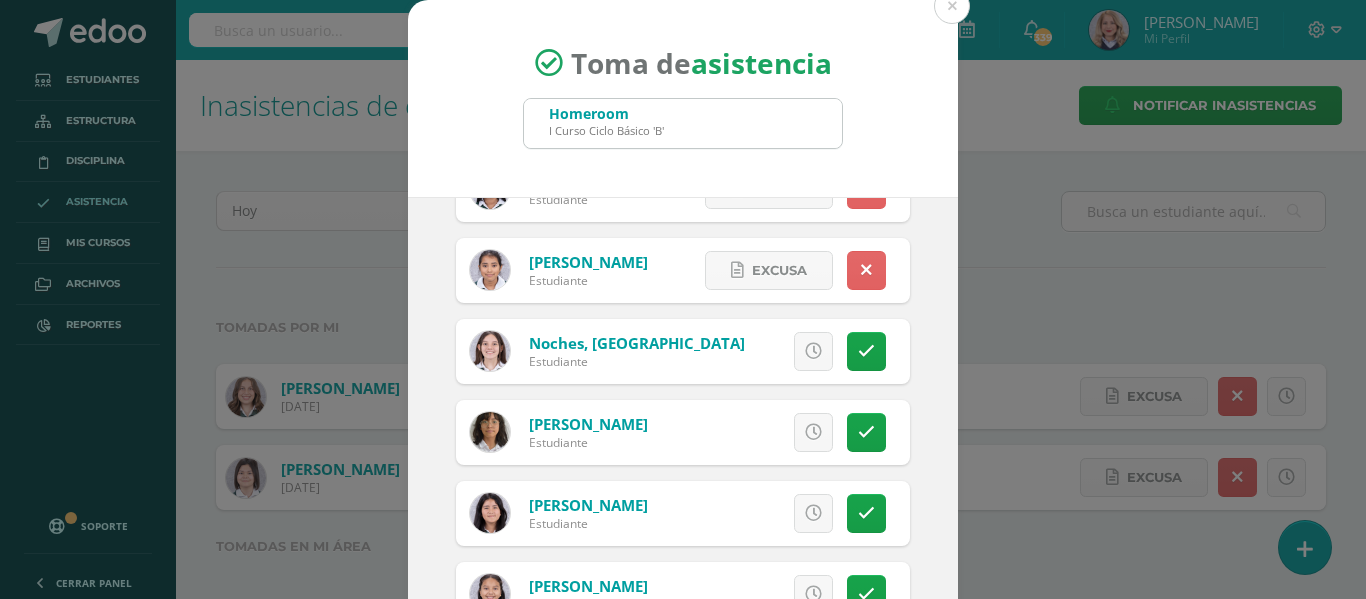 scroll, scrollTop: 785, scrollLeft: 0, axis: vertical 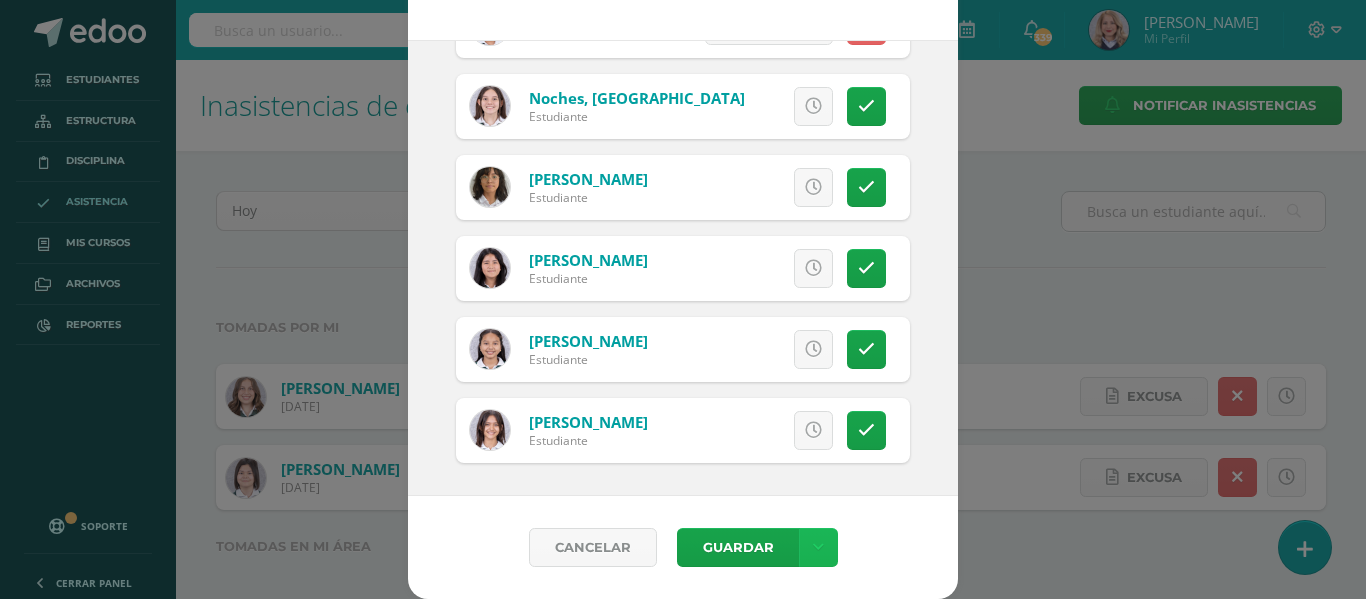 click at bounding box center [818, 547] 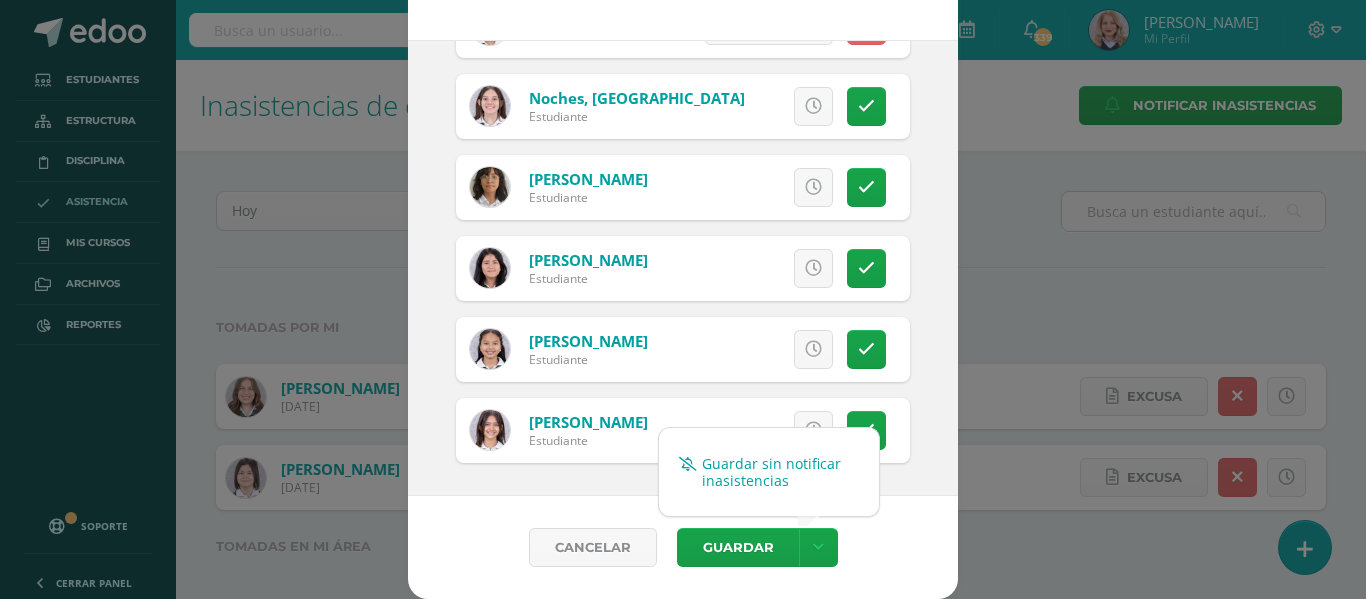 click on "Guardar sin notificar inasistencias" at bounding box center (769, 472) 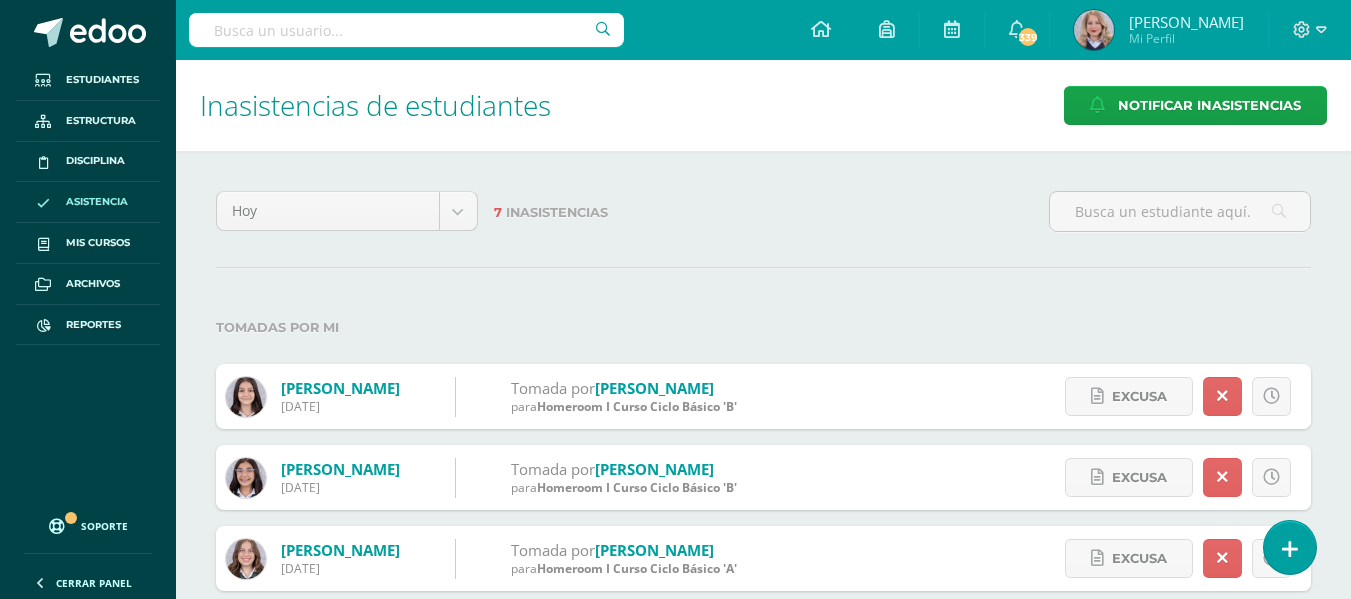 scroll, scrollTop: 0, scrollLeft: 0, axis: both 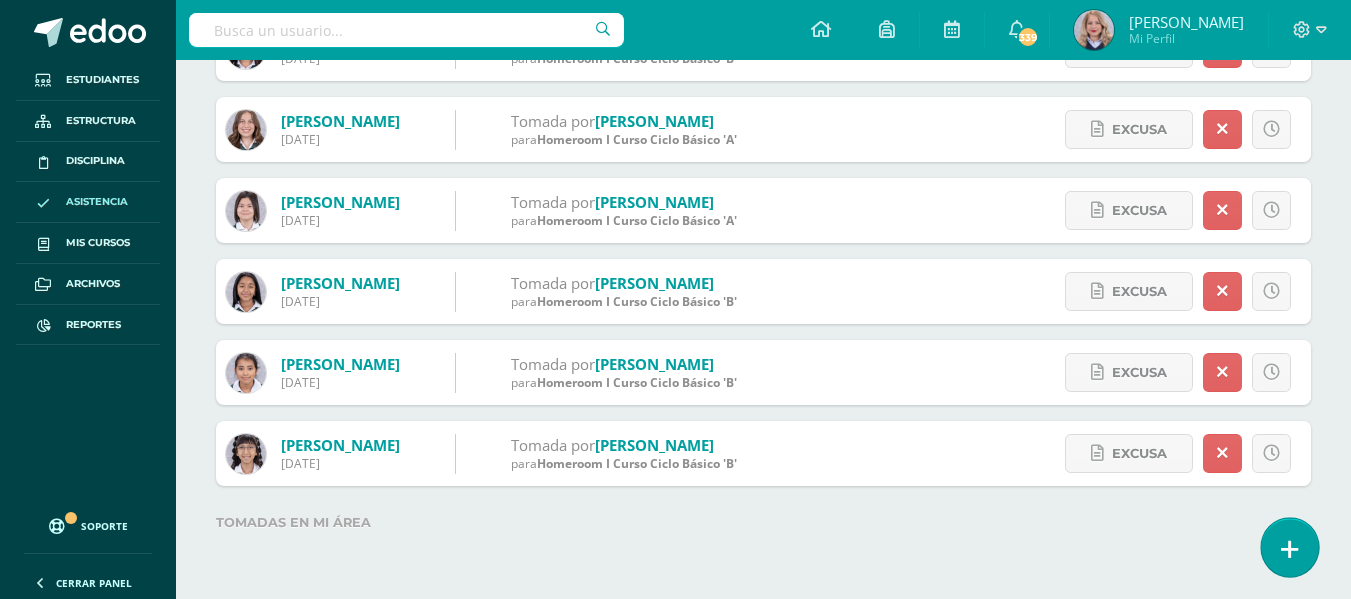 click at bounding box center [1289, 547] 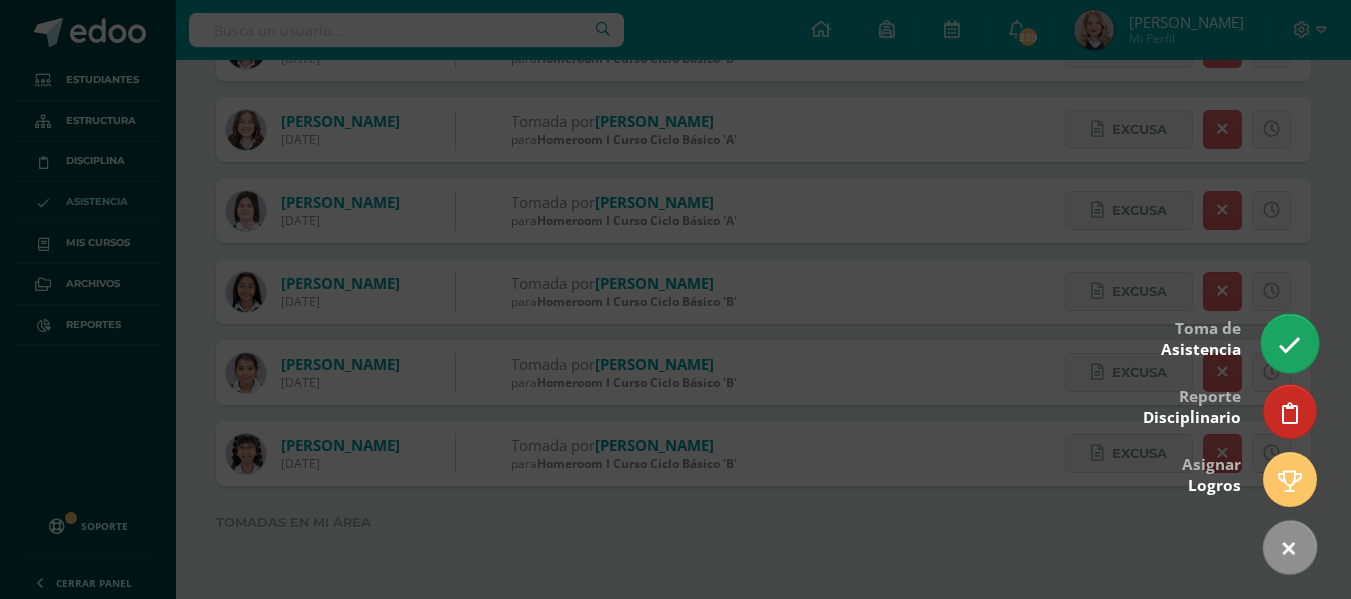 click at bounding box center (1289, 345) 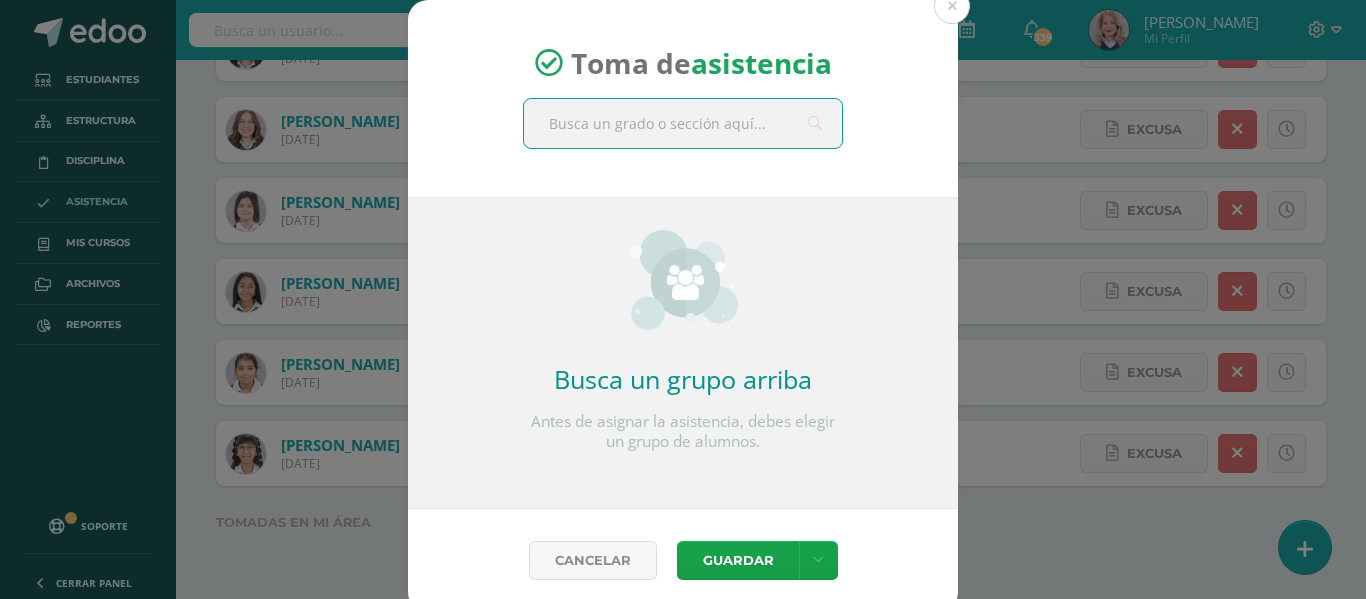 click at bounding box center [683, 123] 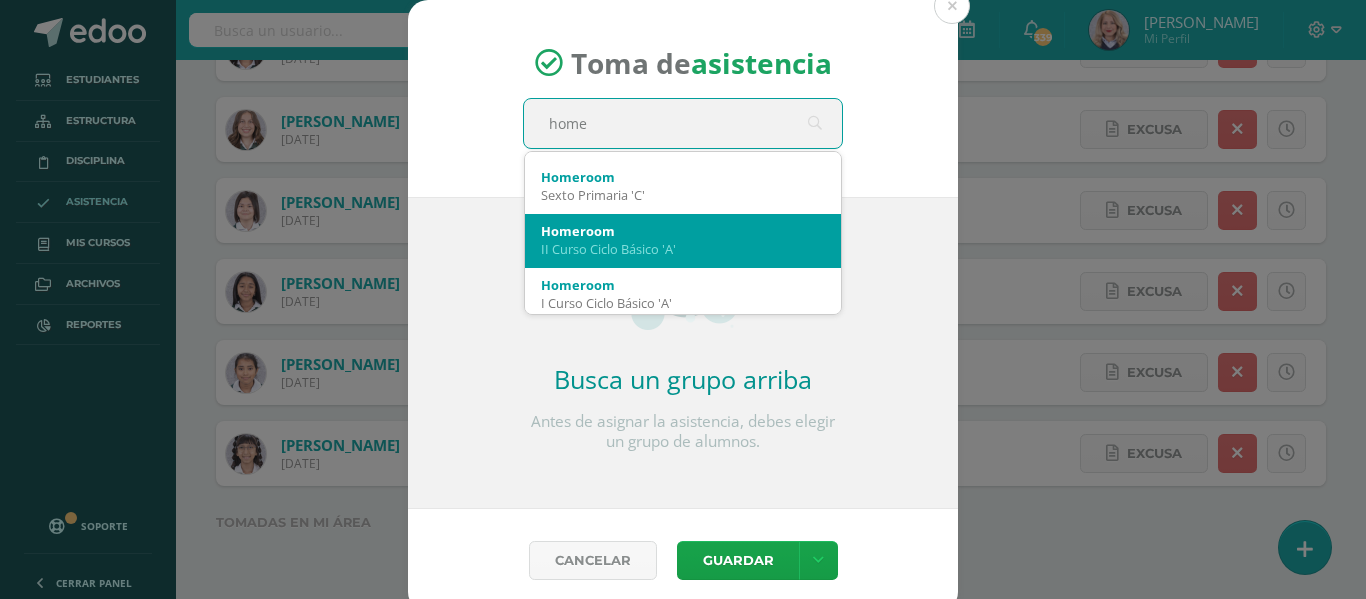 scroll, scrollTop: 200, scrollLeft: 0, axis: vertical 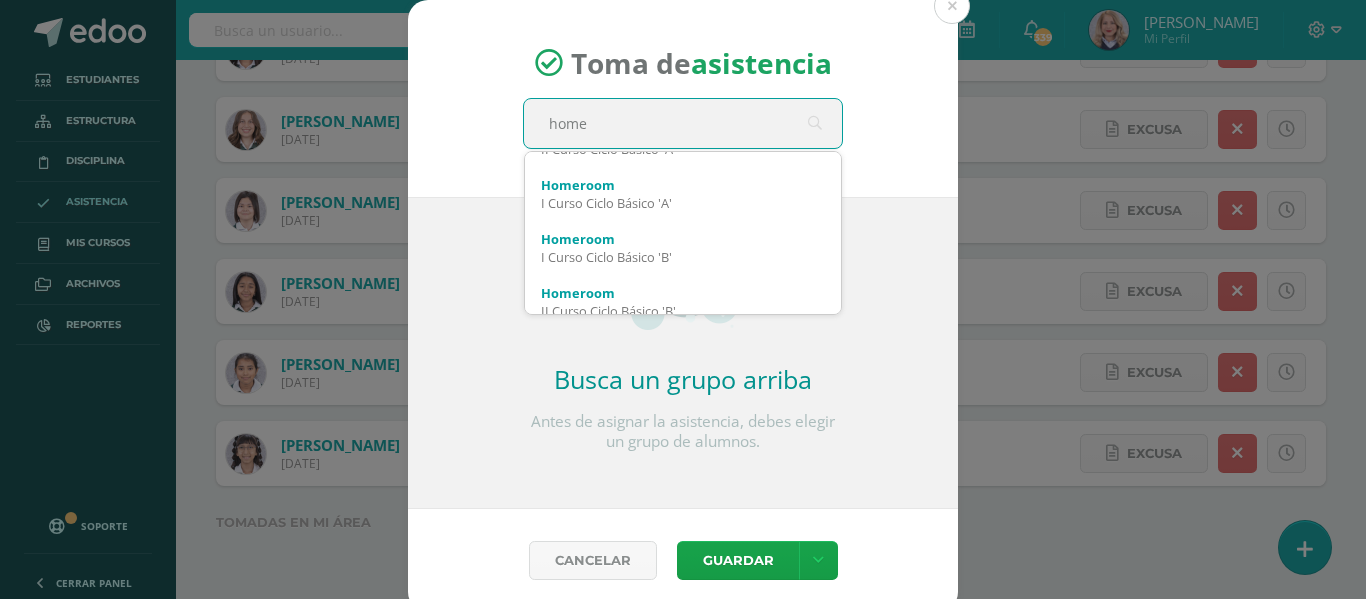 type on "home" 